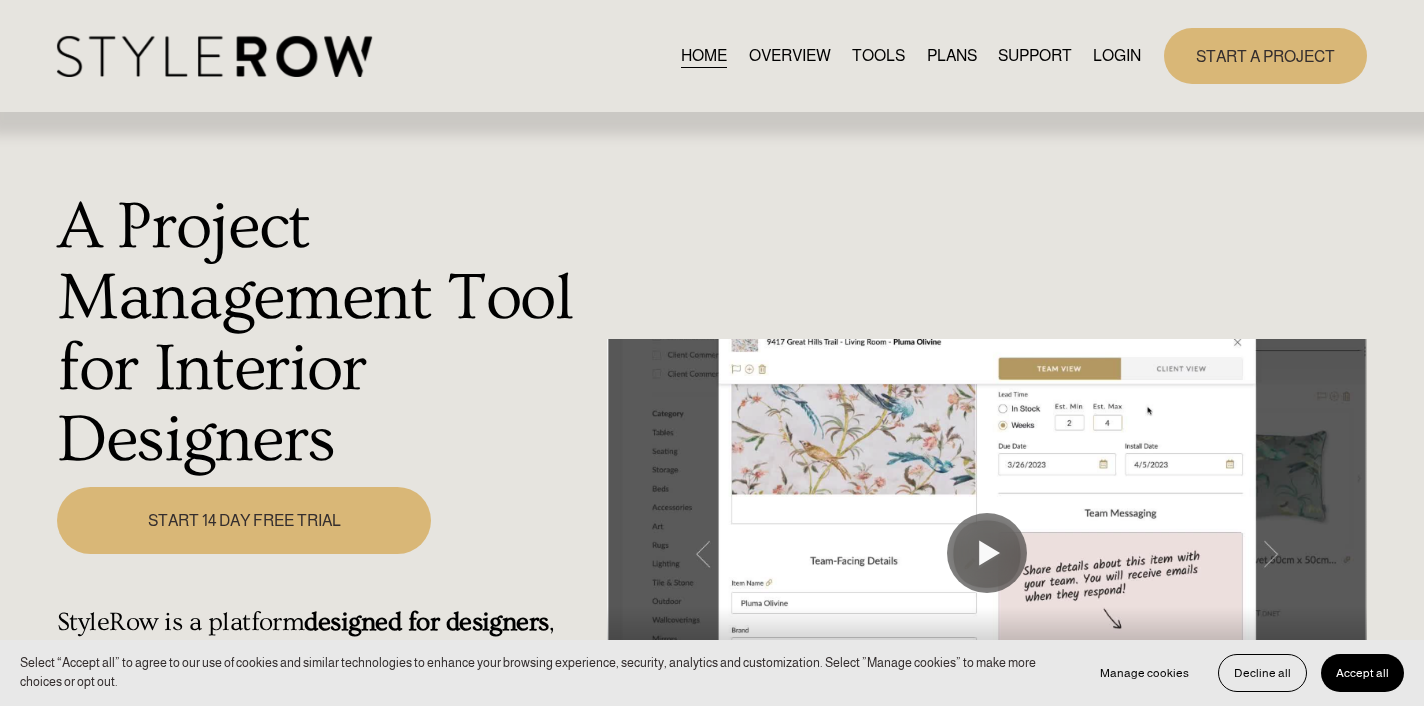 scroll, scrollTop: 0, scrollLeft: 0, axis: both 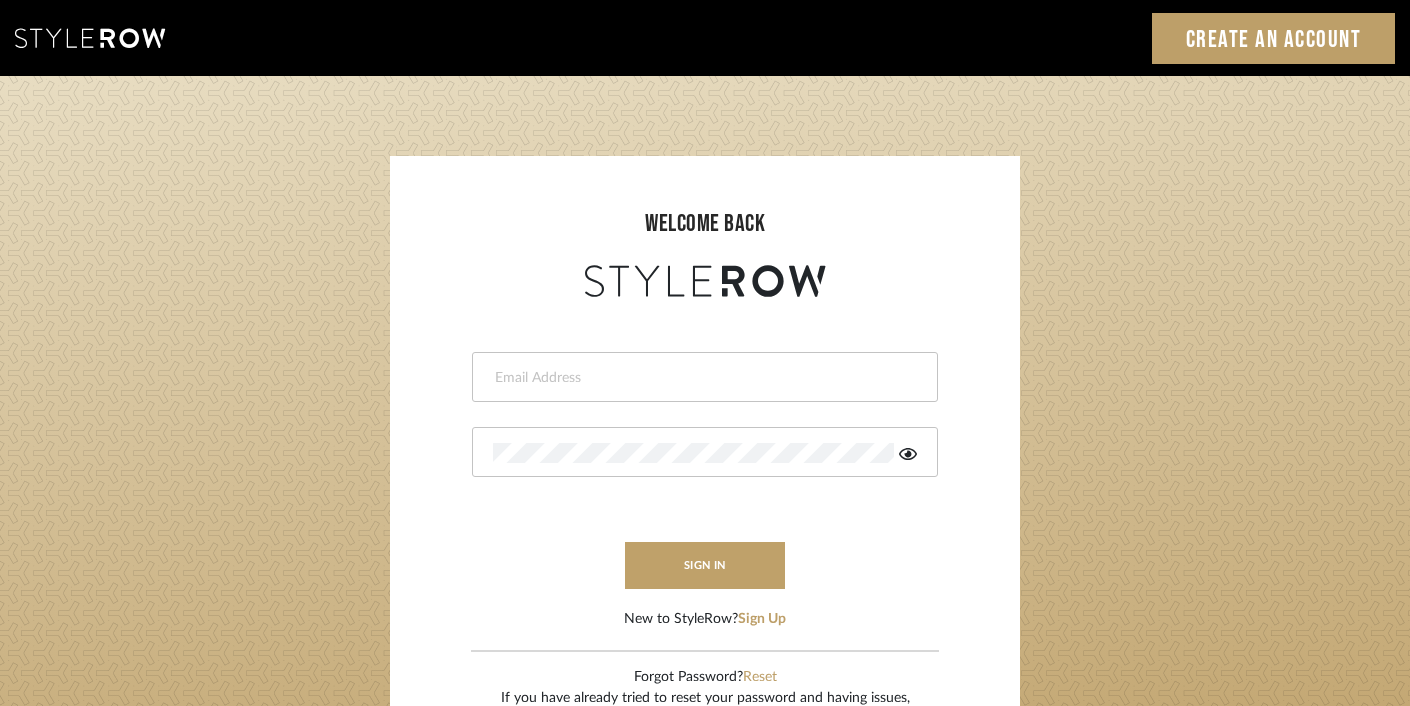 click at bounding box center (705, 377) 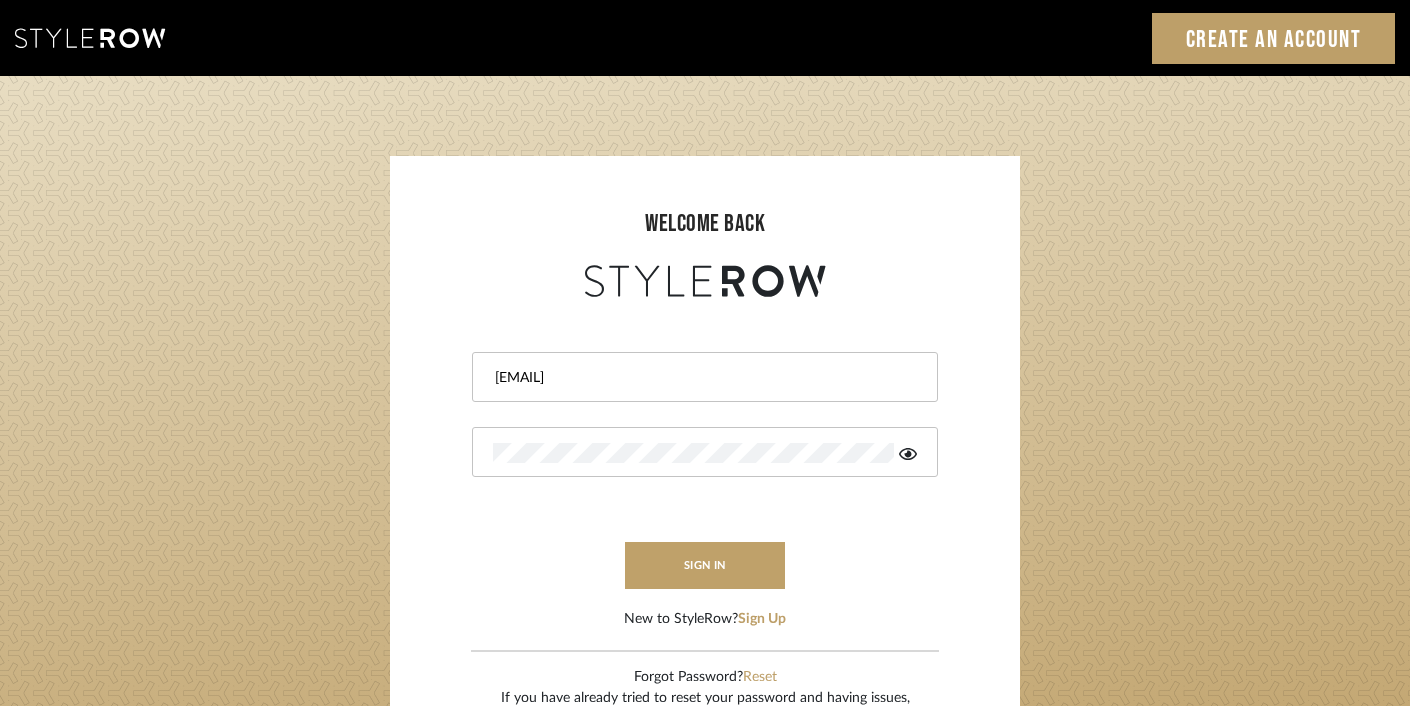type on "ashley@winnieandcointeriors.com" 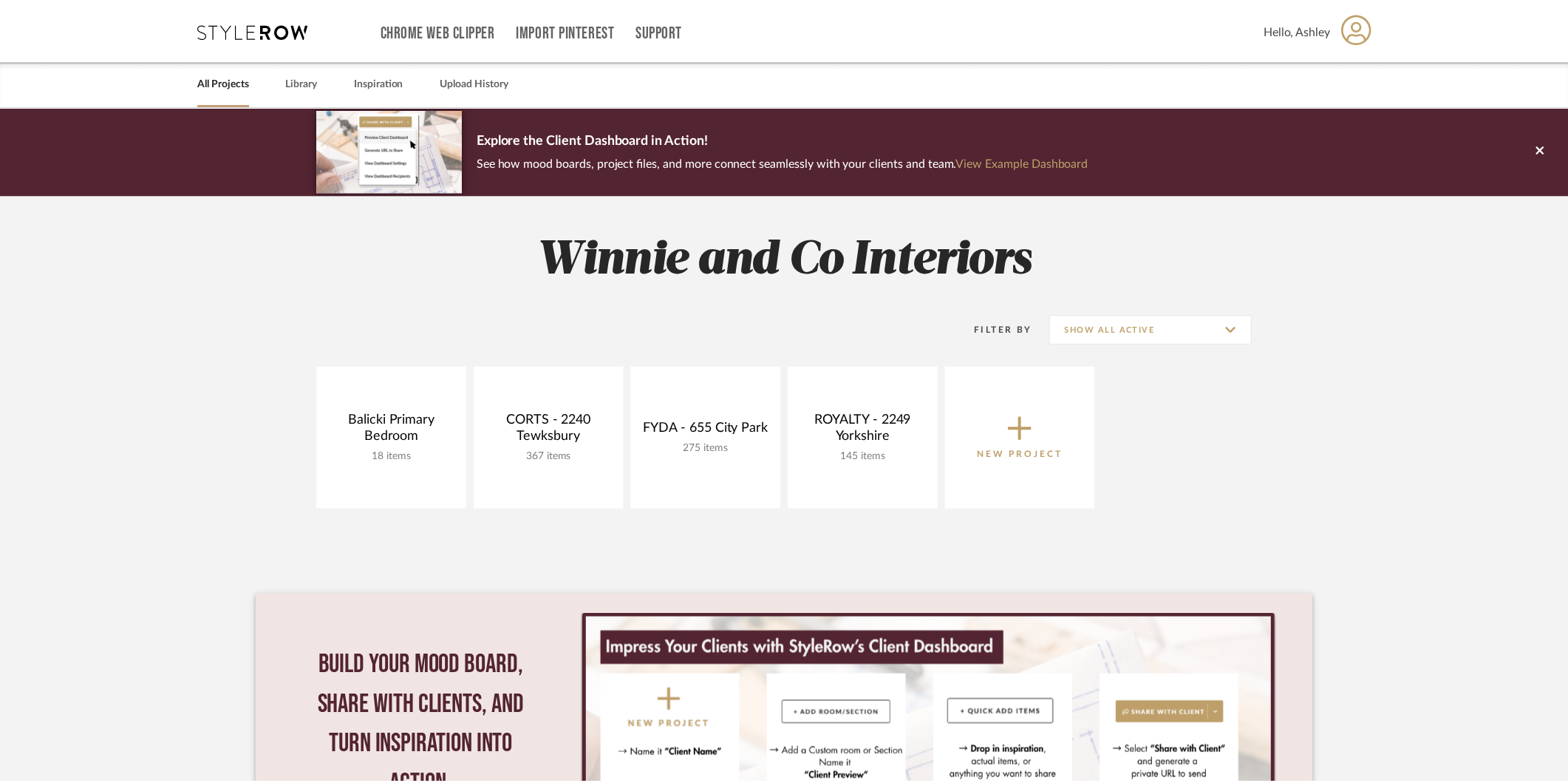 scroll, scrollTop: 0, scrollLeft: 0, axis: both 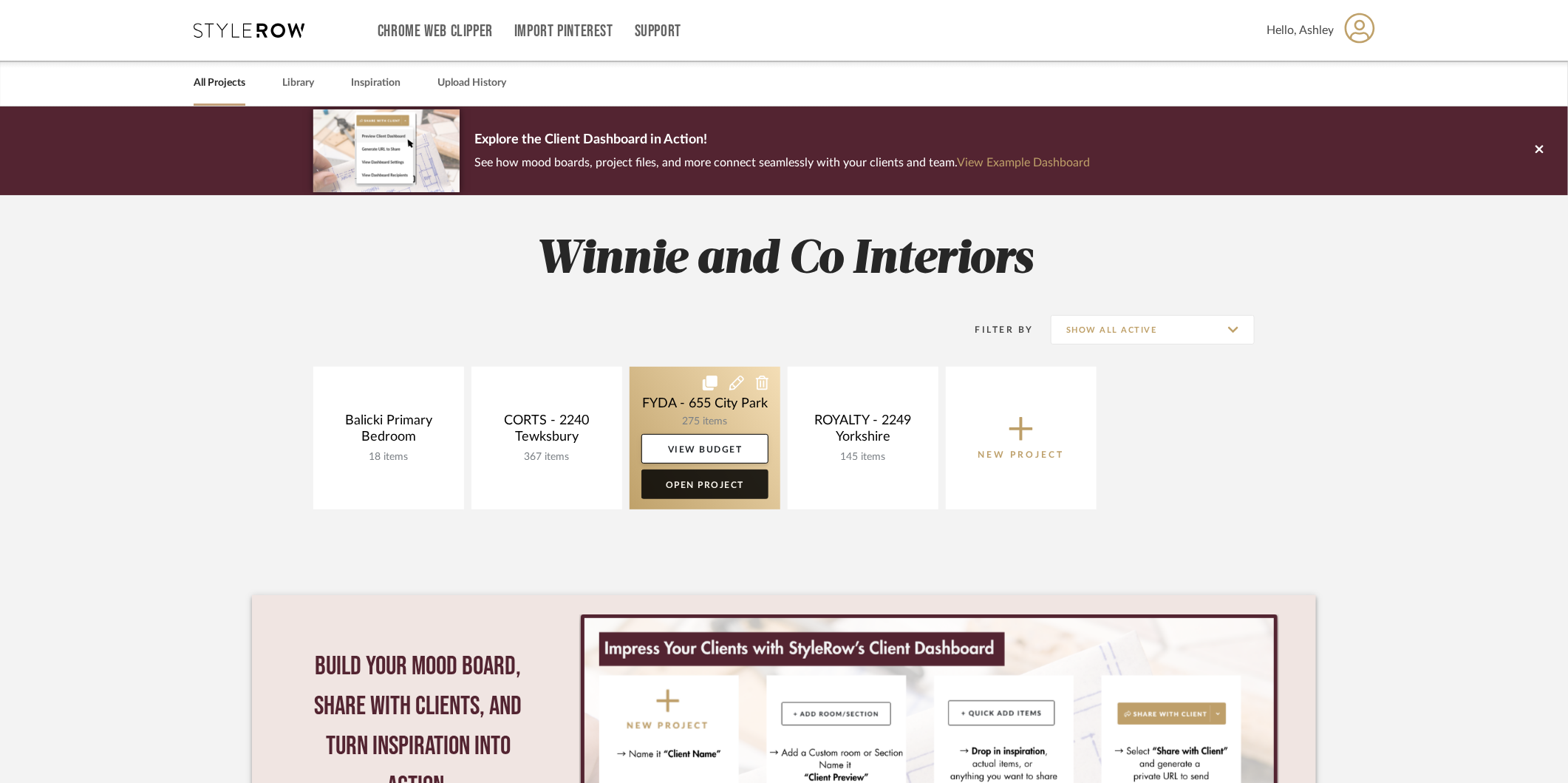 click on "Open Project" 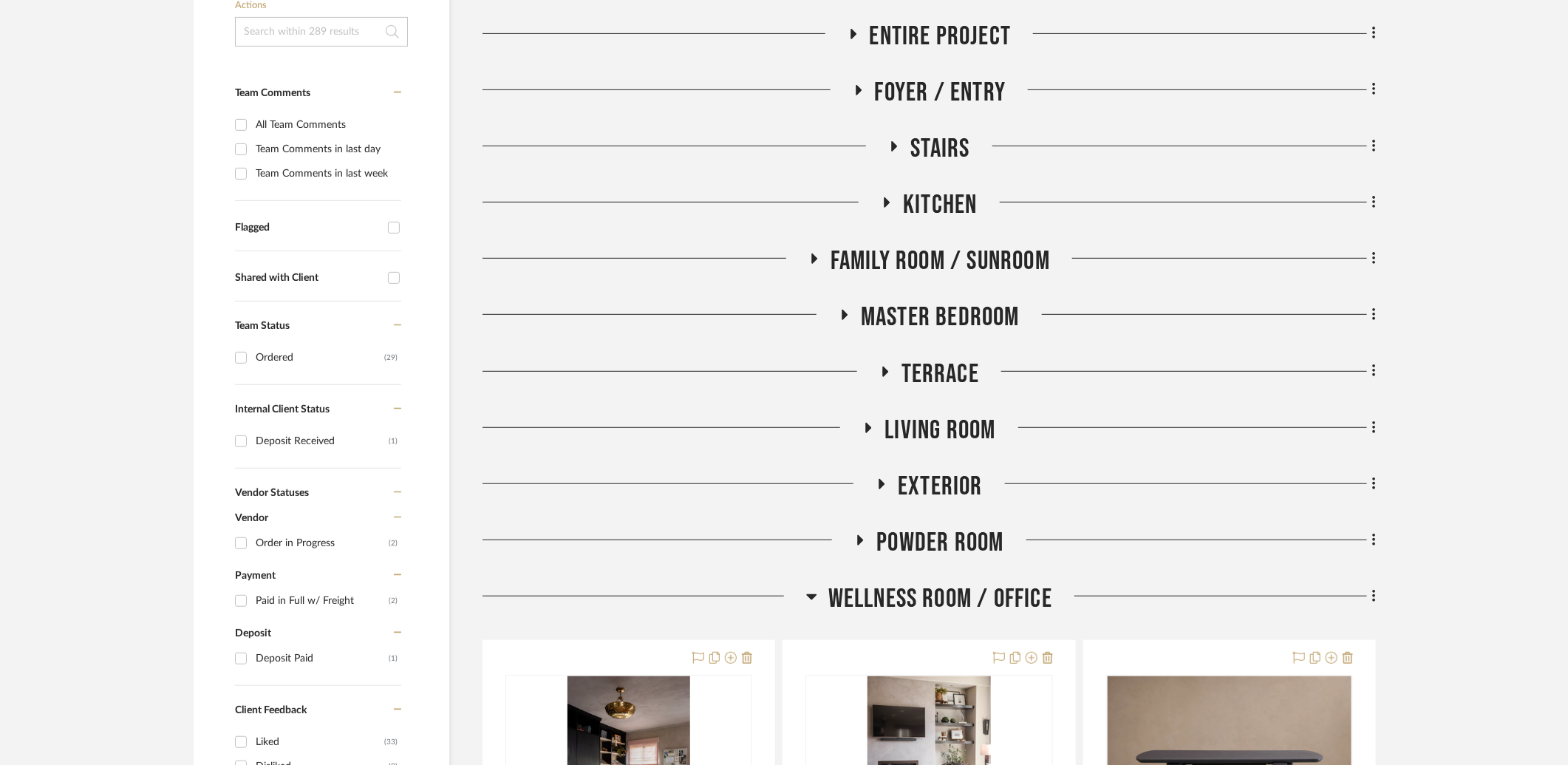 scroll, scrollTop: 335, scrollLeft: 0, axis: vertical 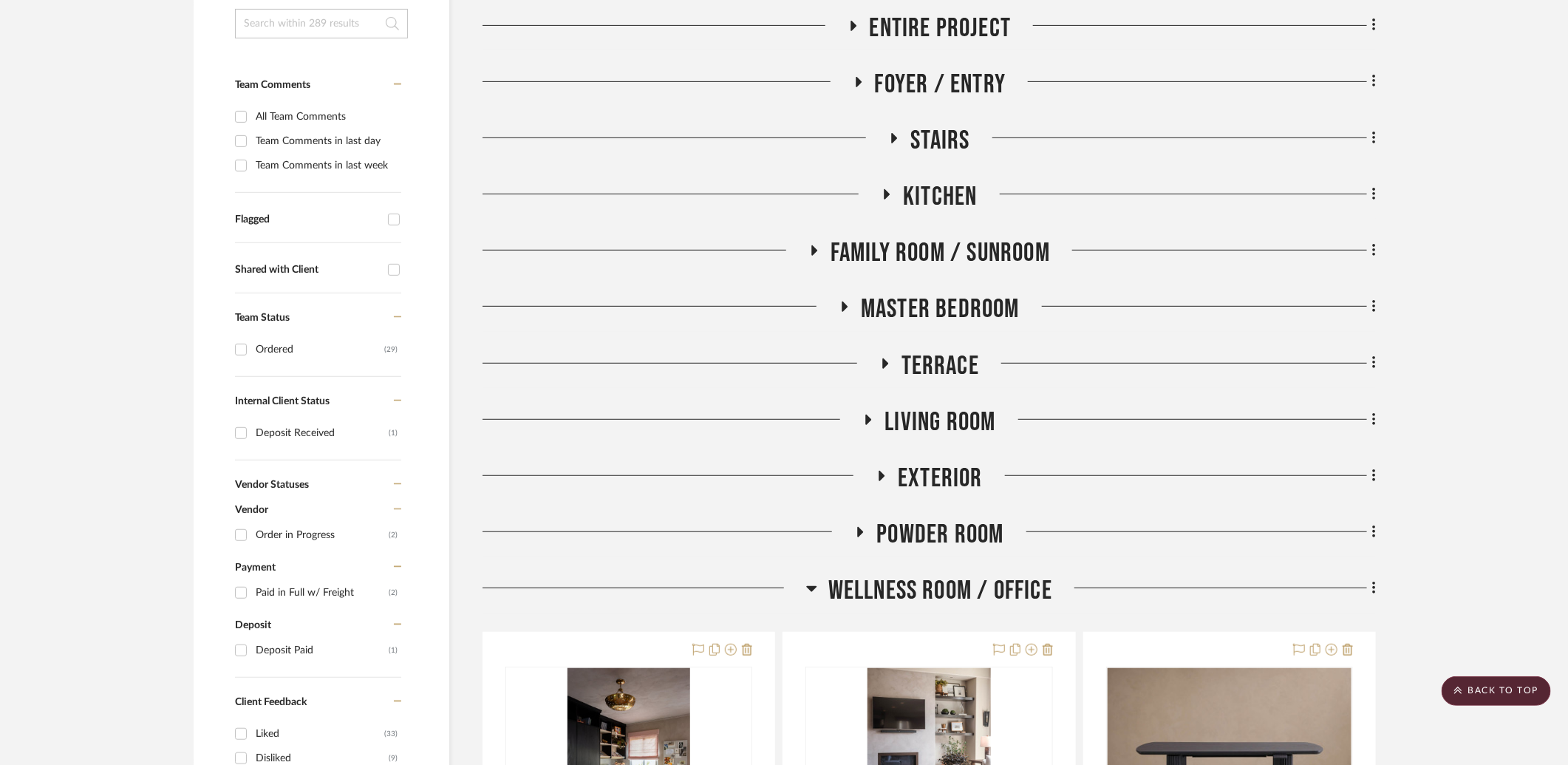 click on "Powder Room" 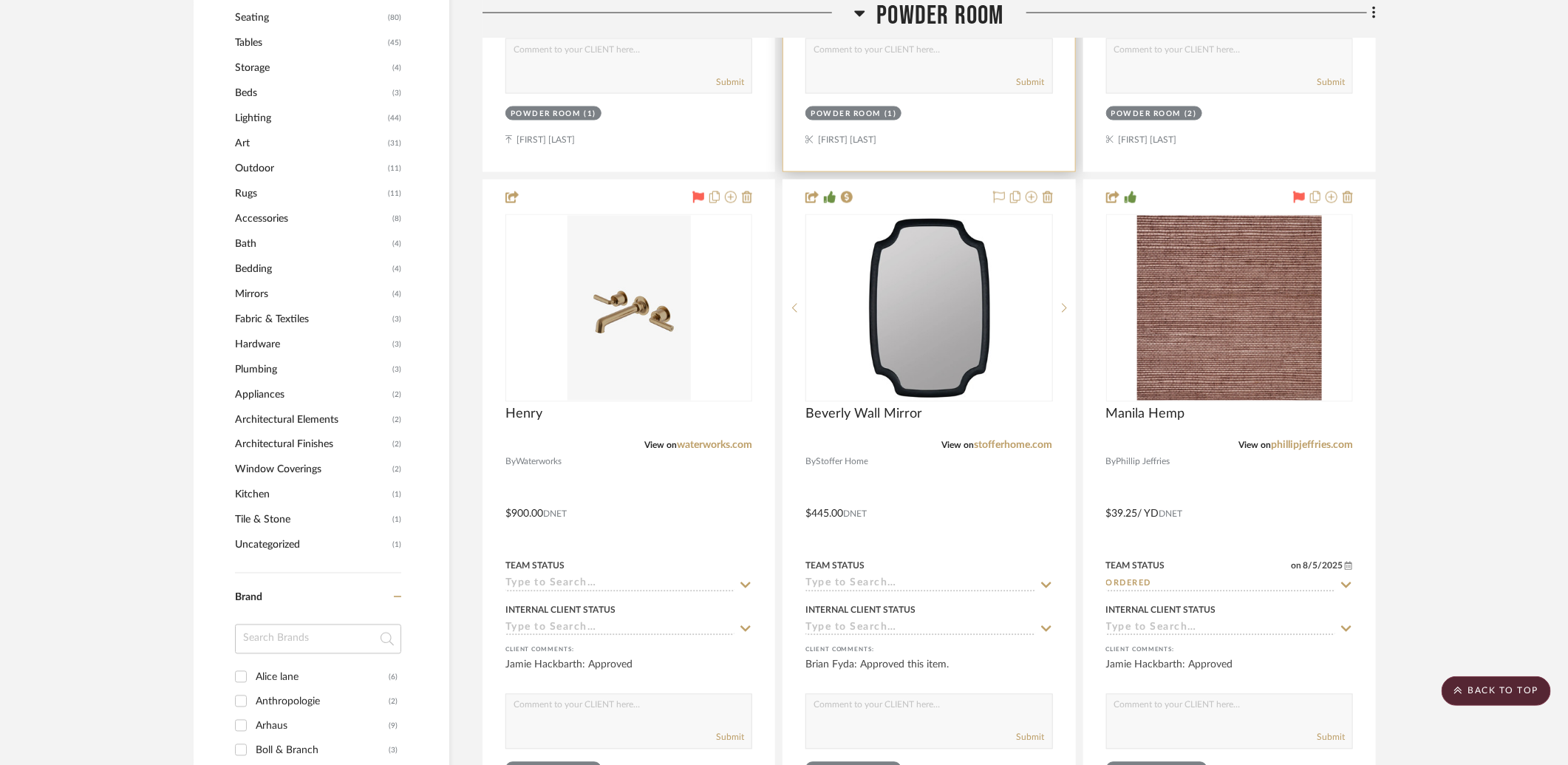 scroll, scrollTop: 1389, scrollLeft: 0, axis: vertical 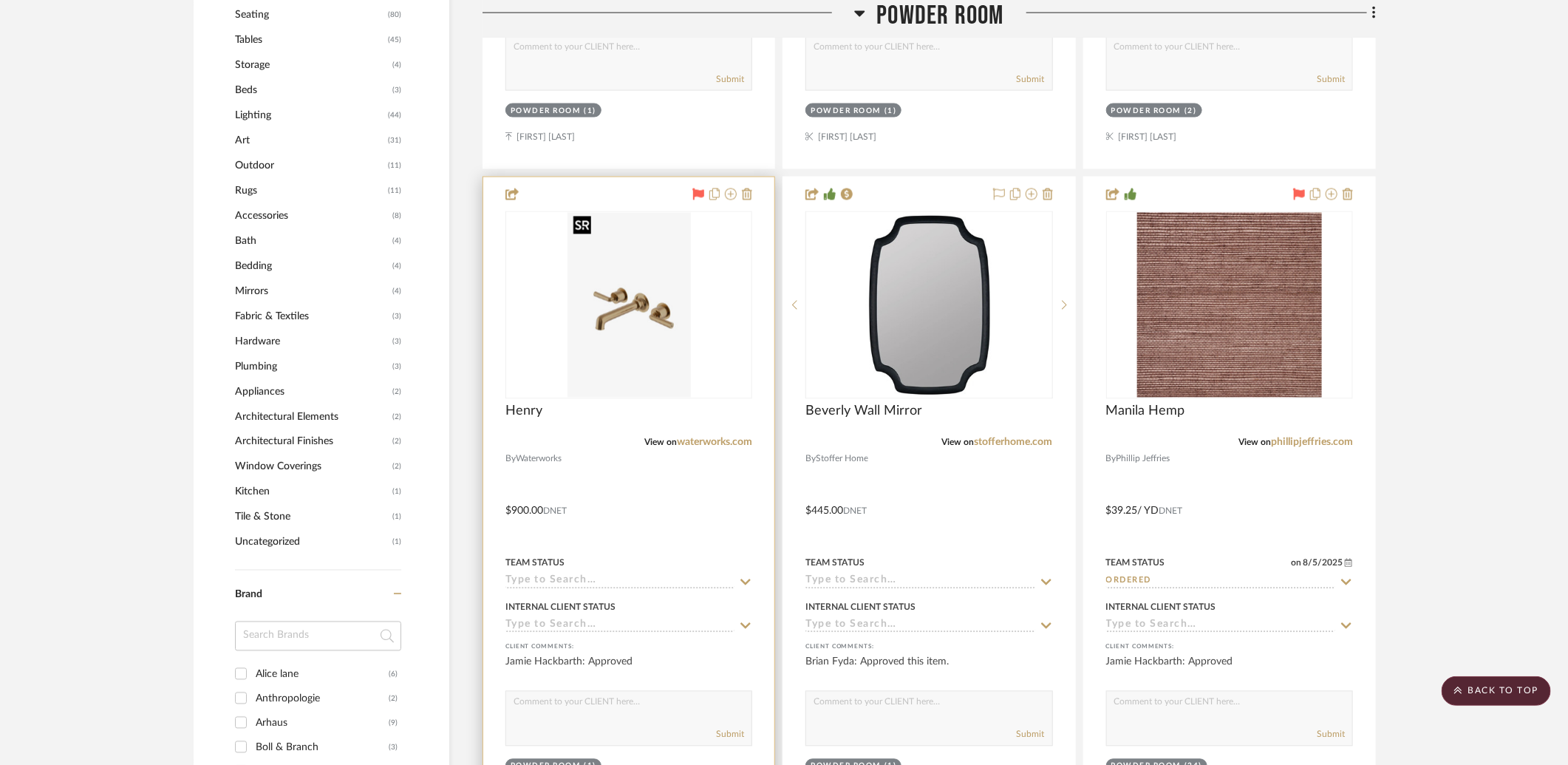 click at bounding box center [629, 305] 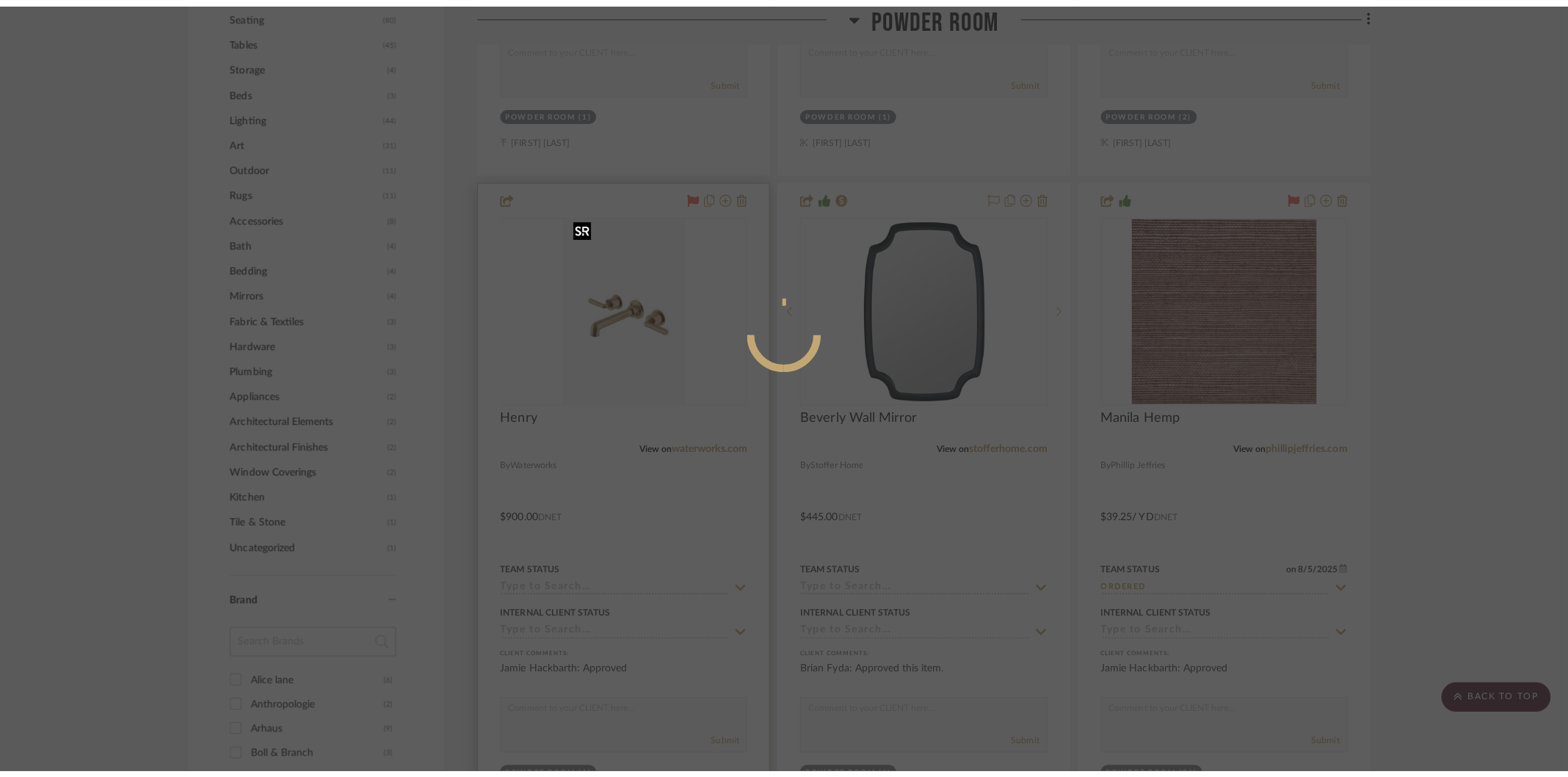 scroll, scrollTop: 0, scrollLeft: 0, axis: both 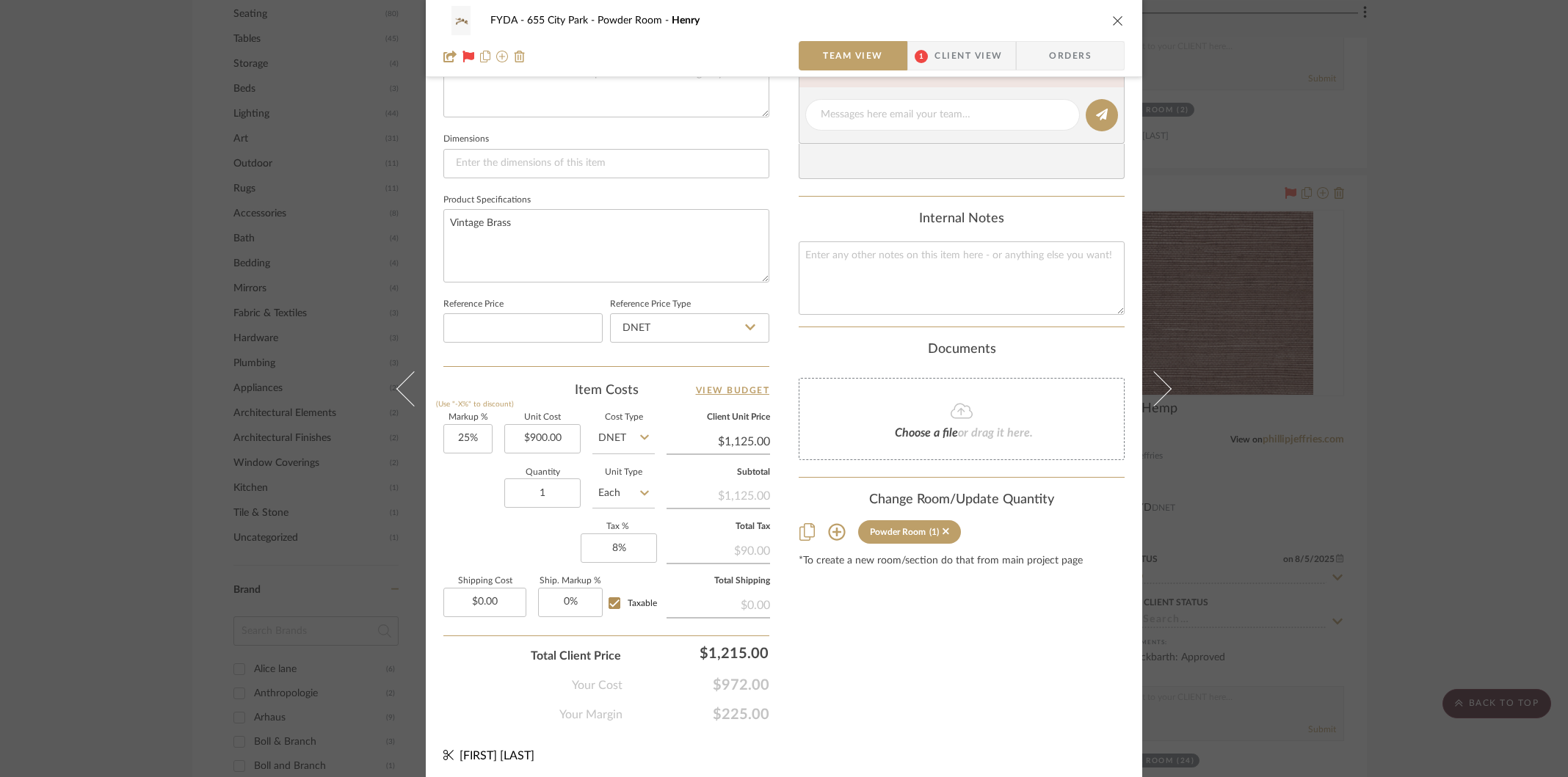 click on "Client View" at bounding box center (968, 56) 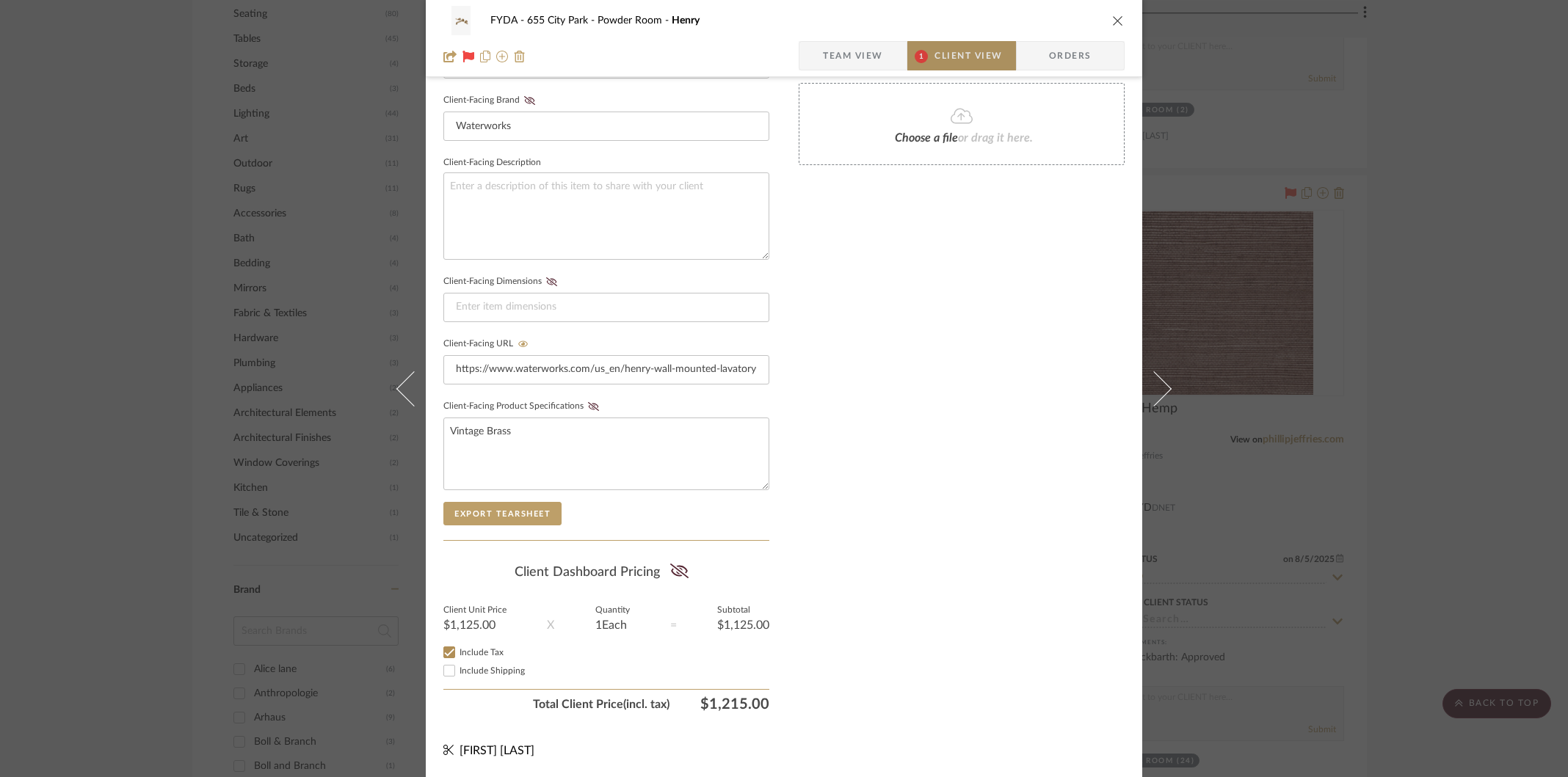 scroll, scrollTop: 450, scrollLeft: 0, axis: vertical 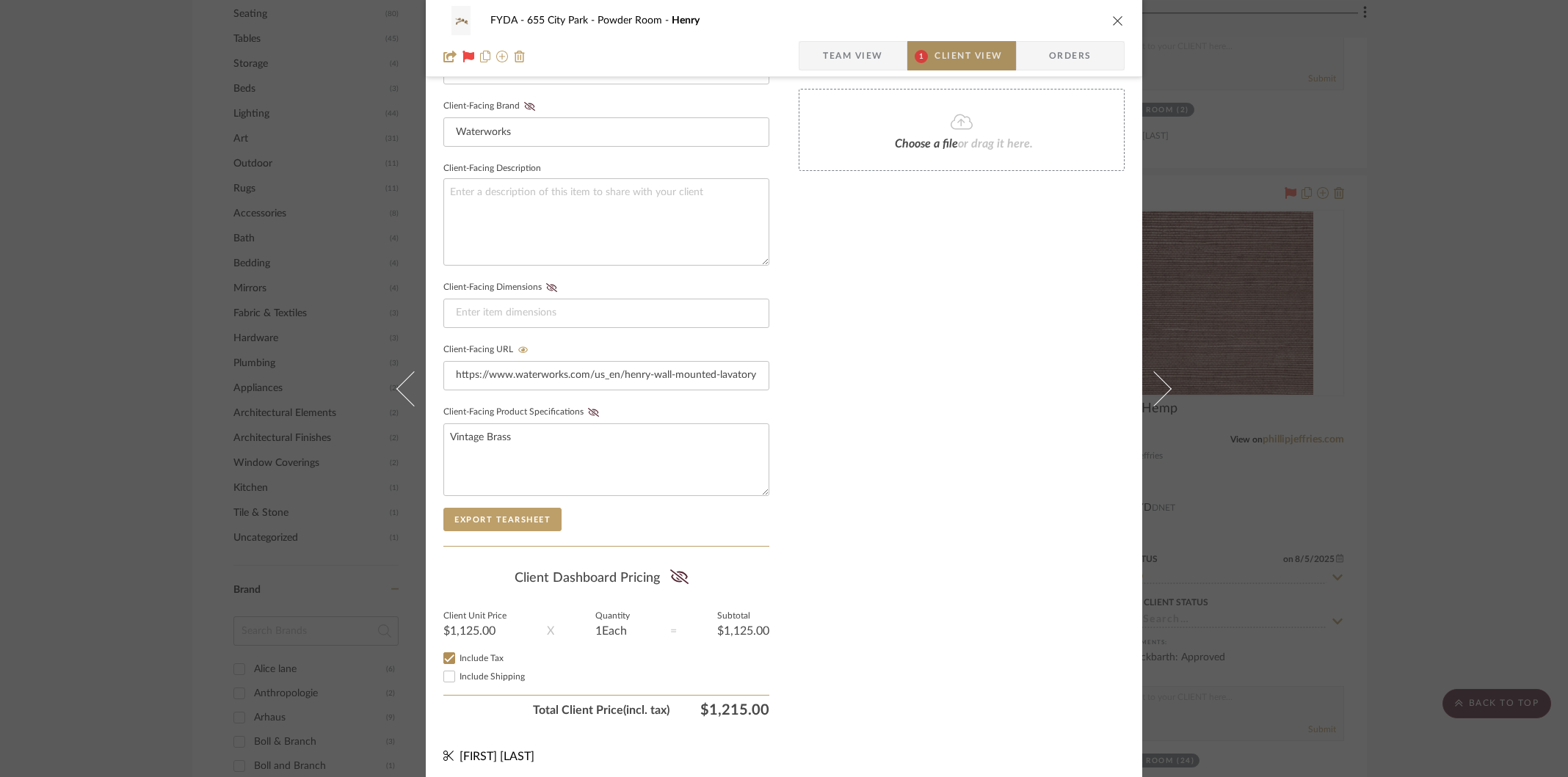 type 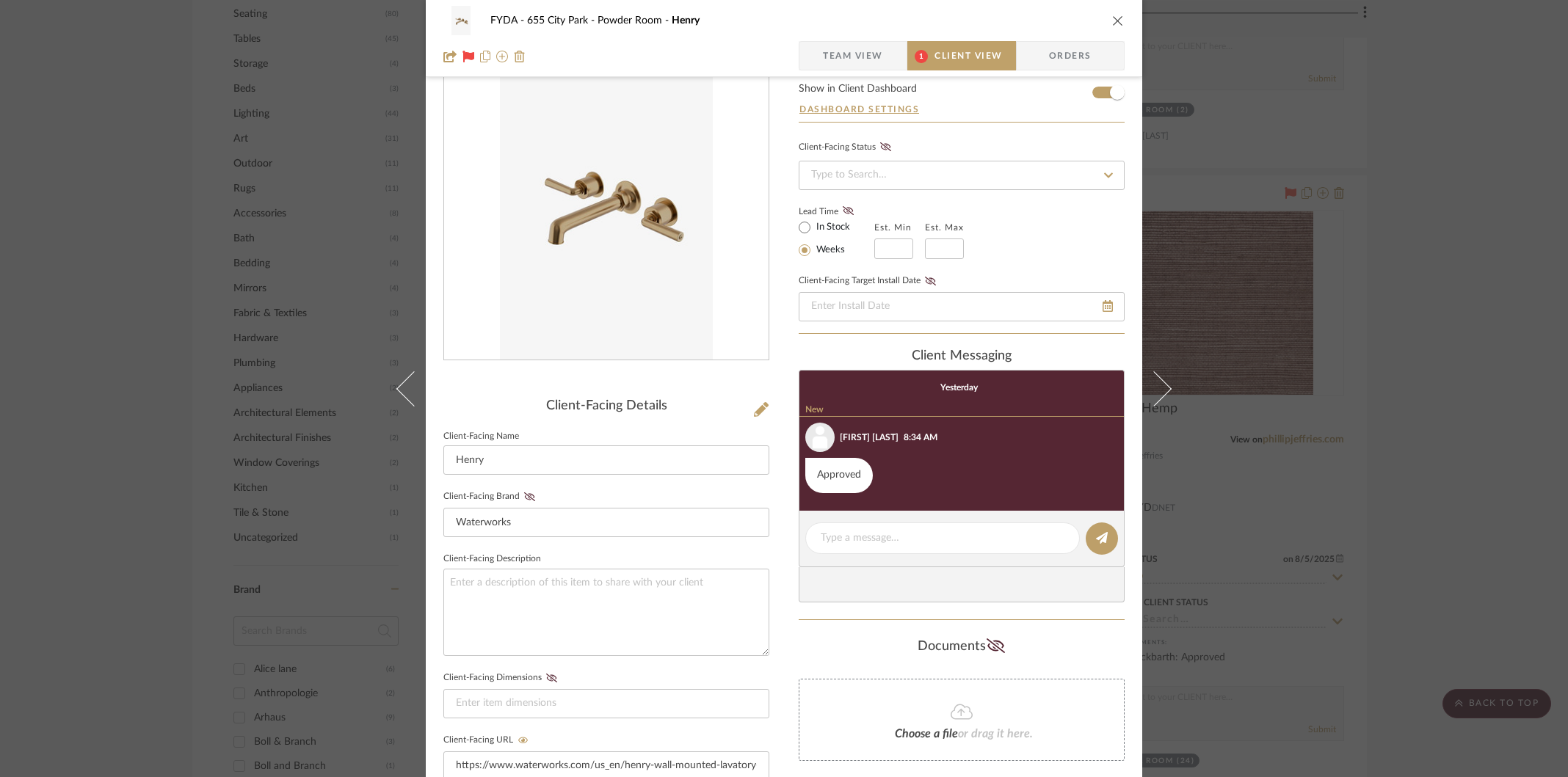 scroll, scrollTop: 0, scrollLeft: 0, axis: both 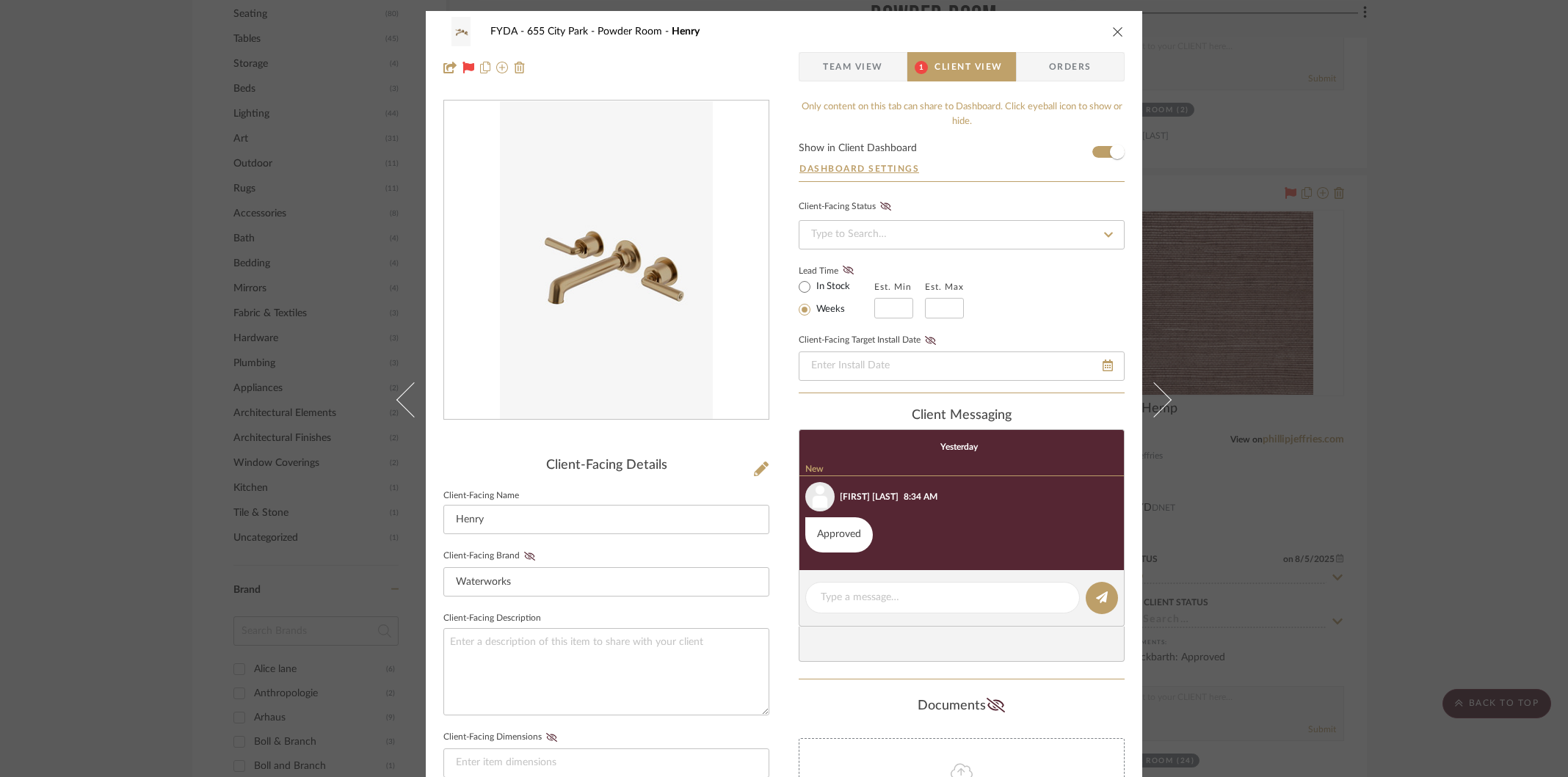 click at bounding box center (1118, 32) 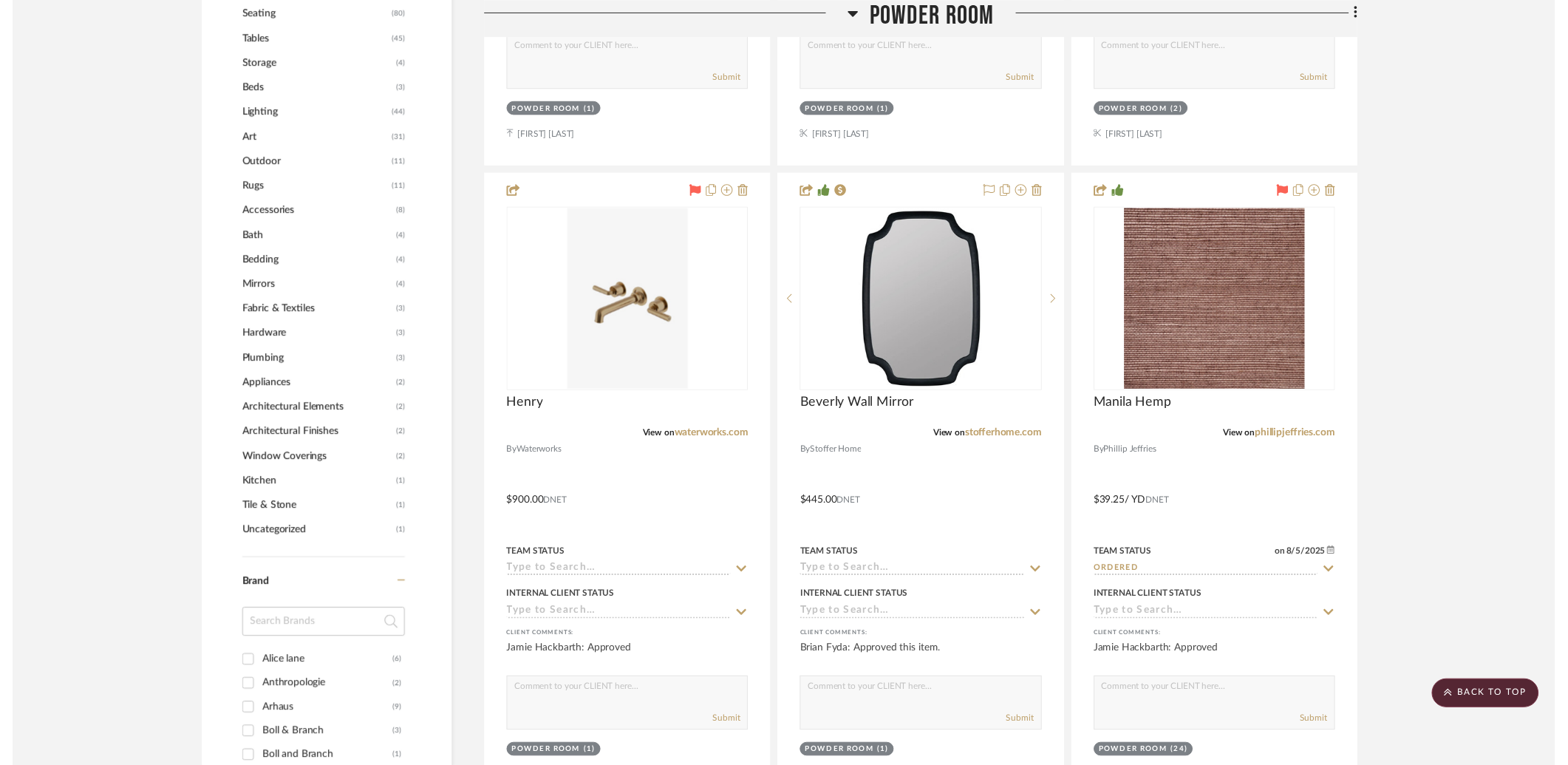 scroll, scrollTop: 1389, scrollLeft: 0, axis: vertical 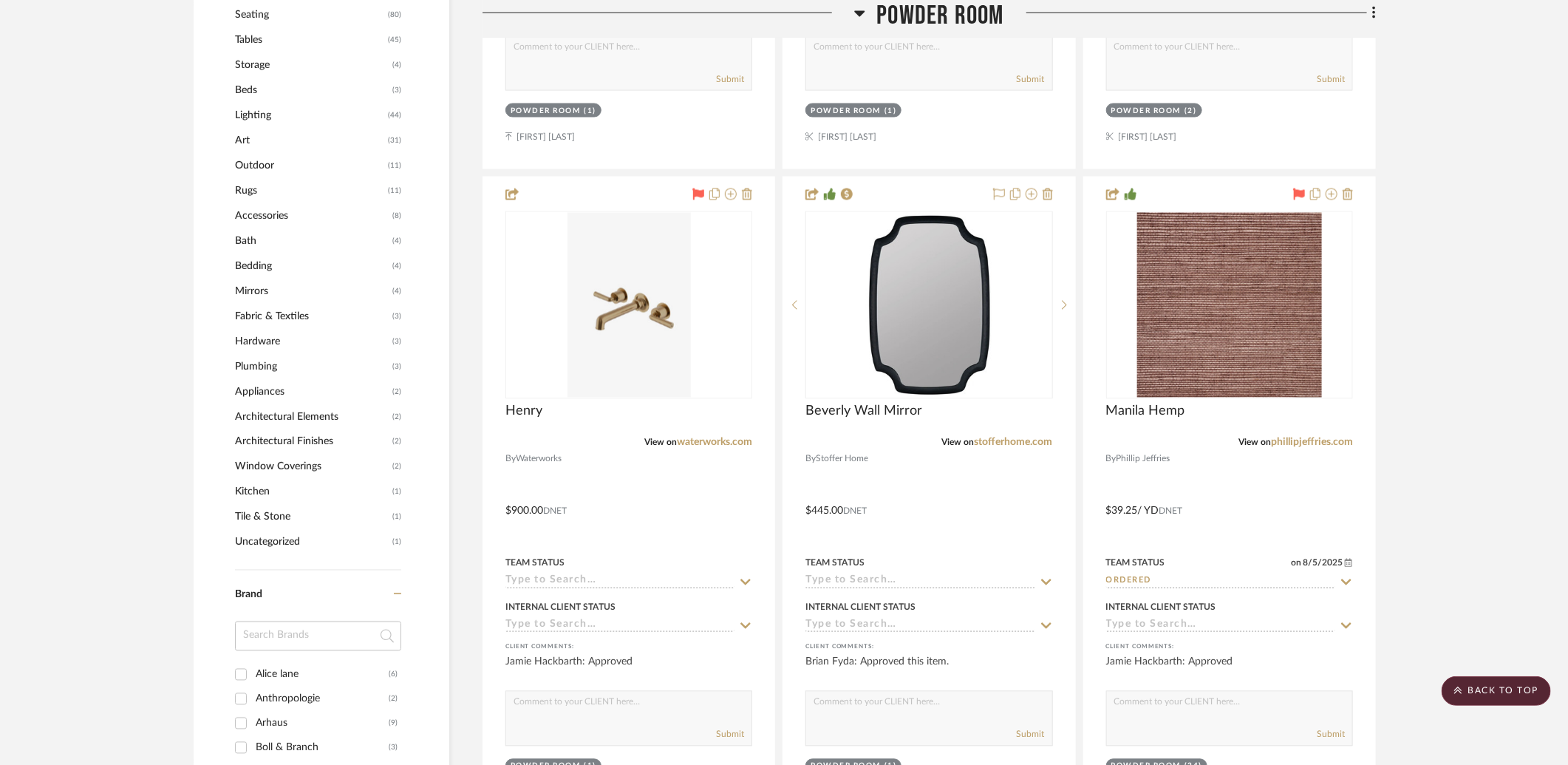 click on "Powder Room" 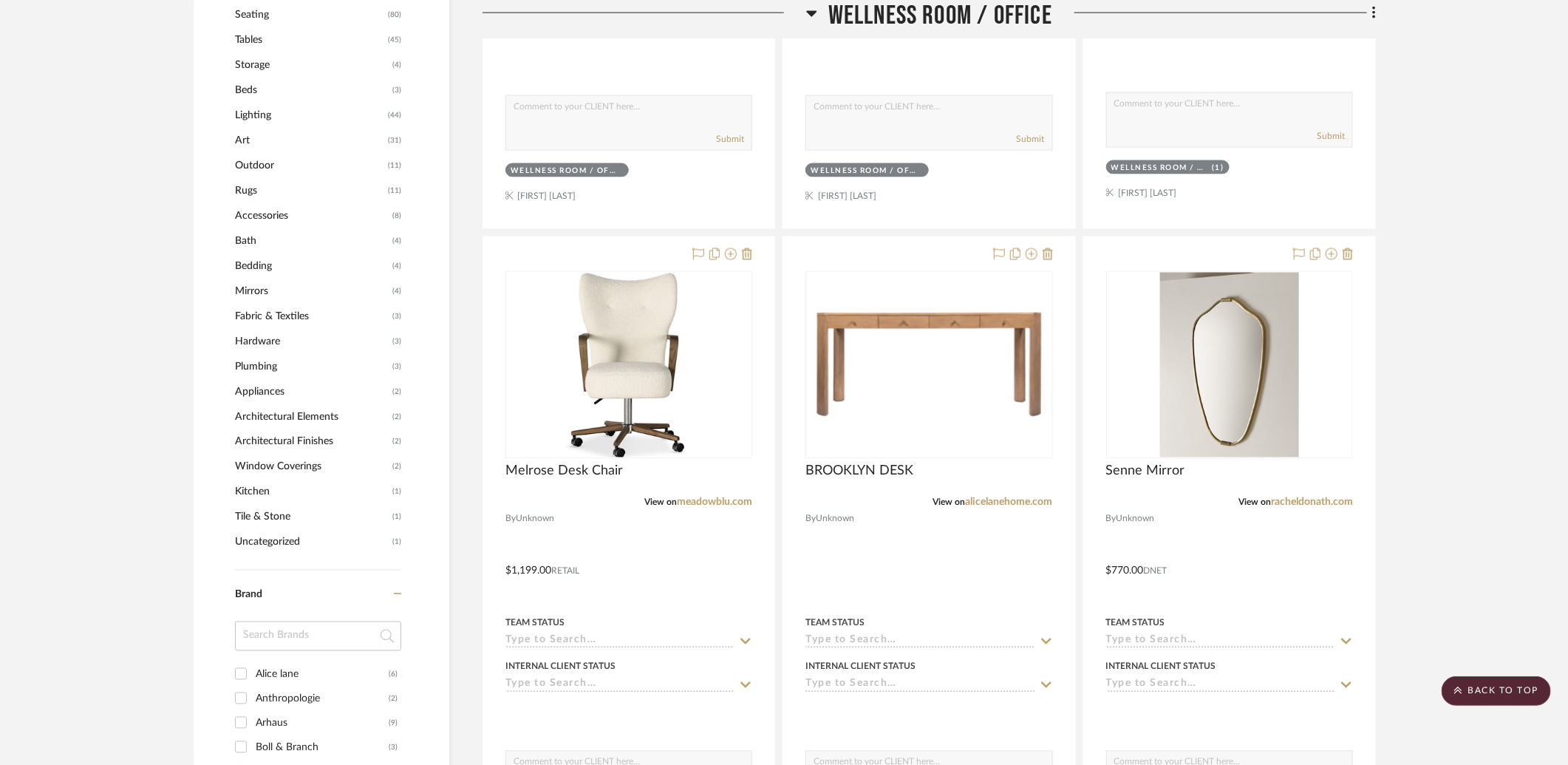 click on "Wellness Room / Office" 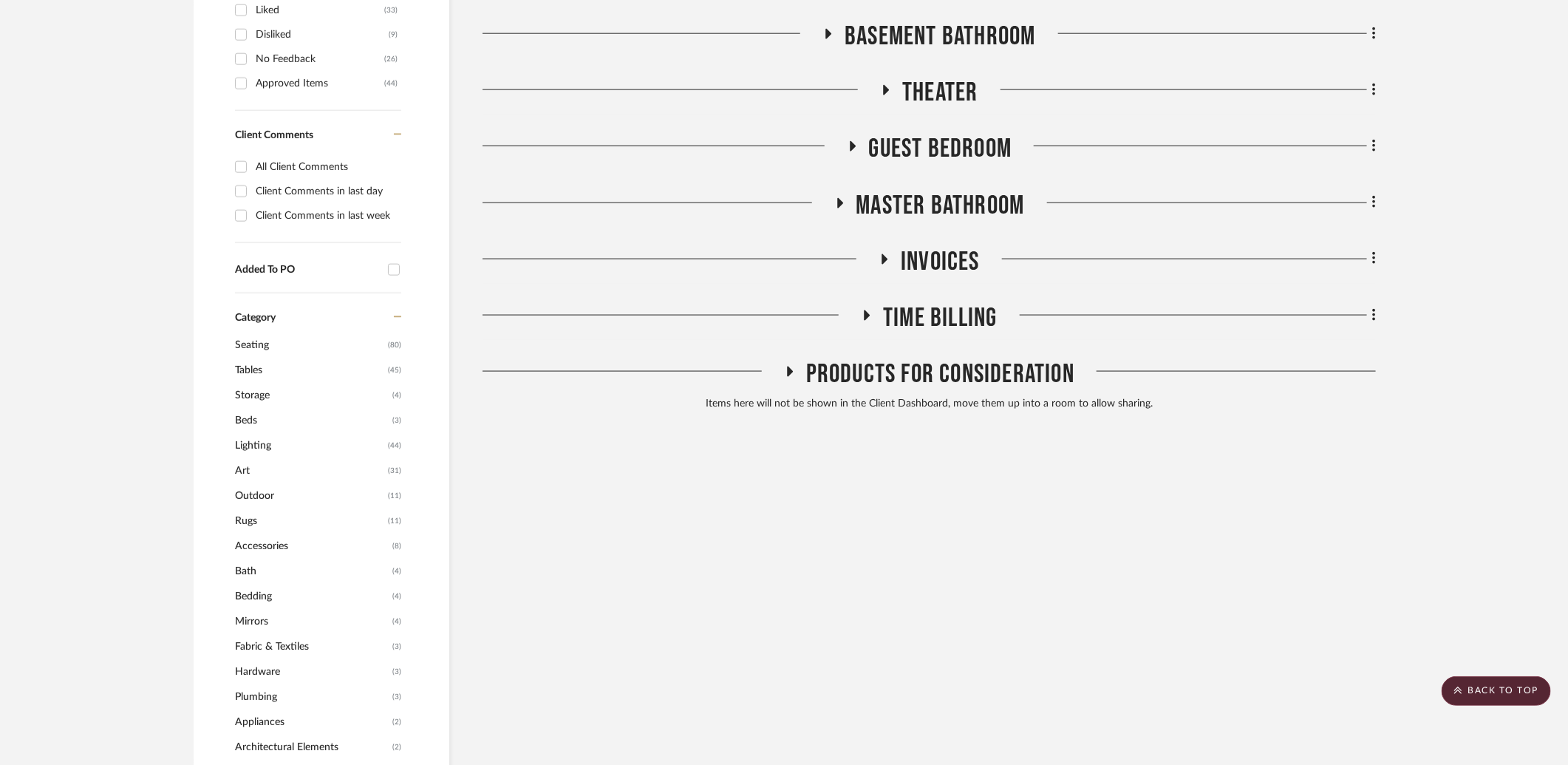 scroll, scrollTop: 896, scrollLeft: 0, axis: vertical 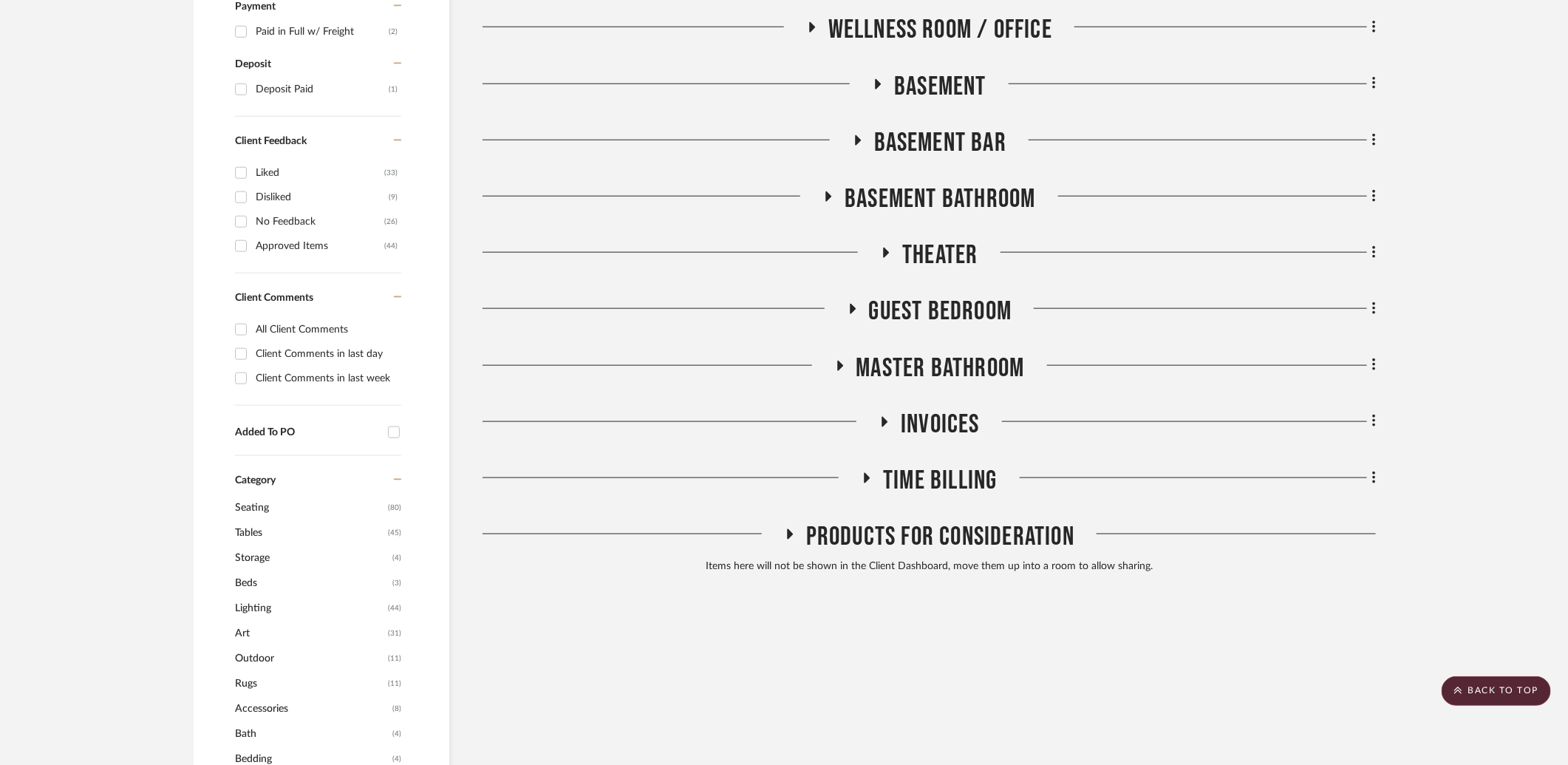 click on "Basement Bathroom" 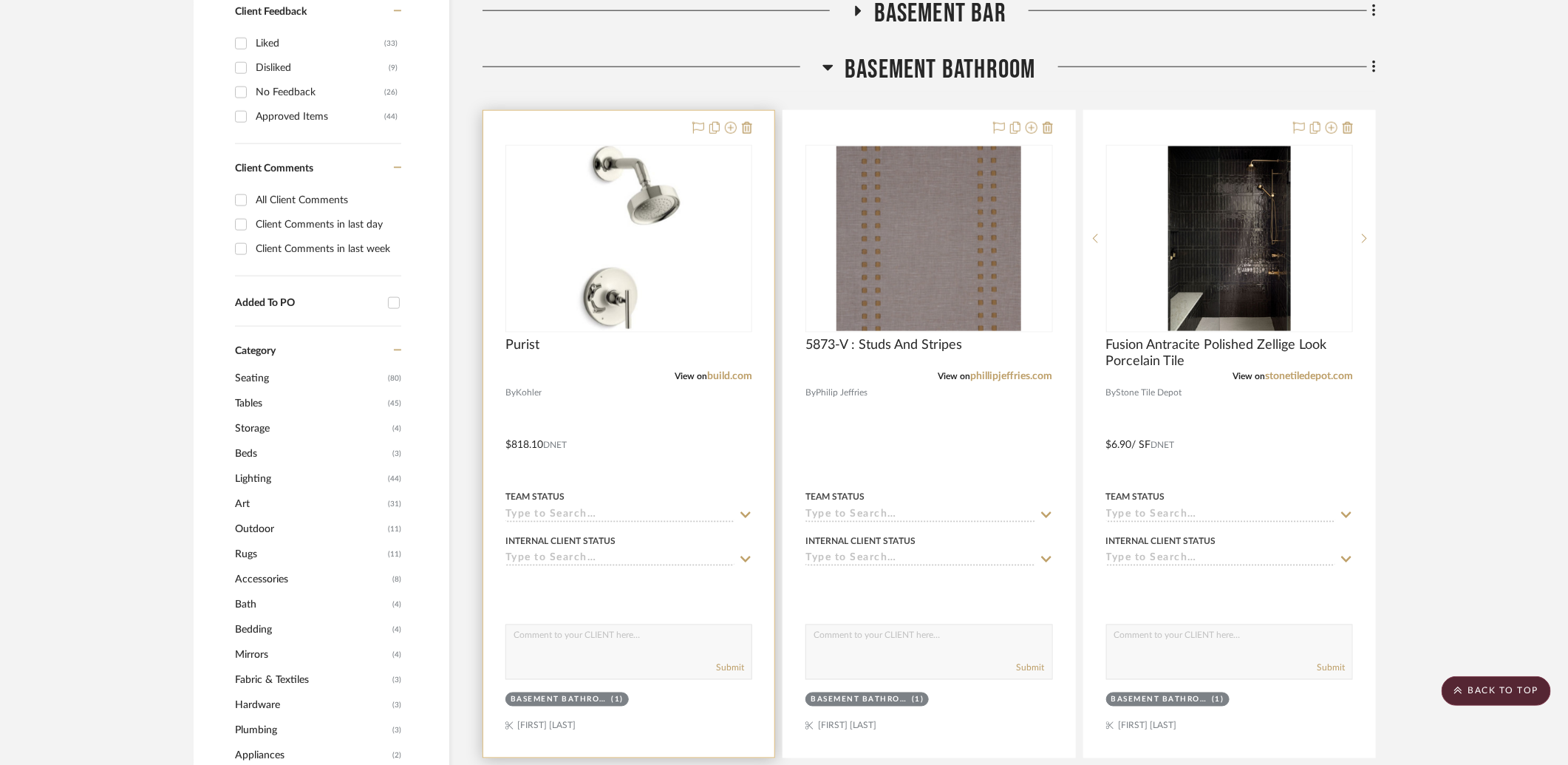 scroll, scrollTop: 1029, scrollLeft: 0, axis: vertical 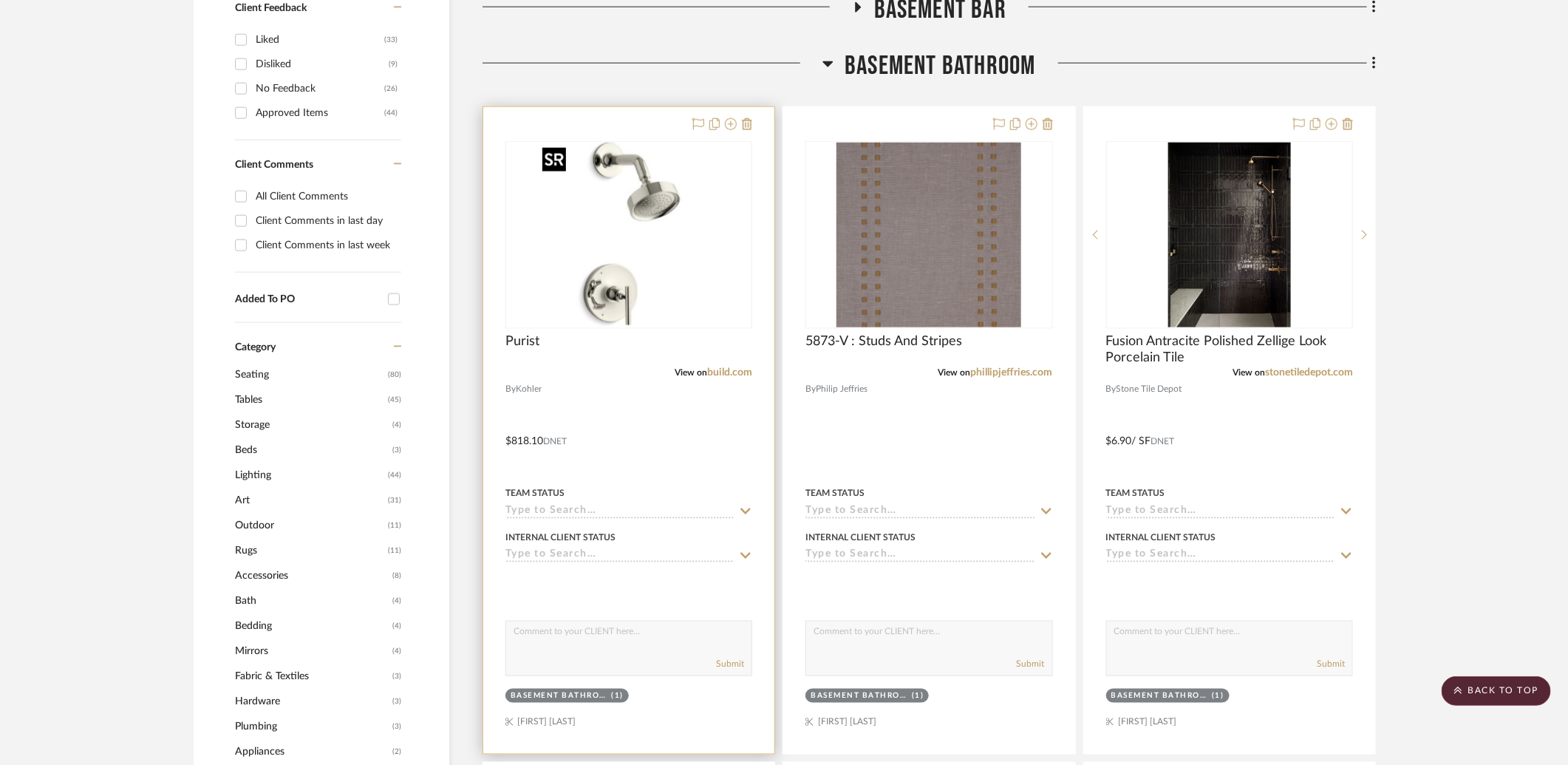 click at bounding box center (629, 235) 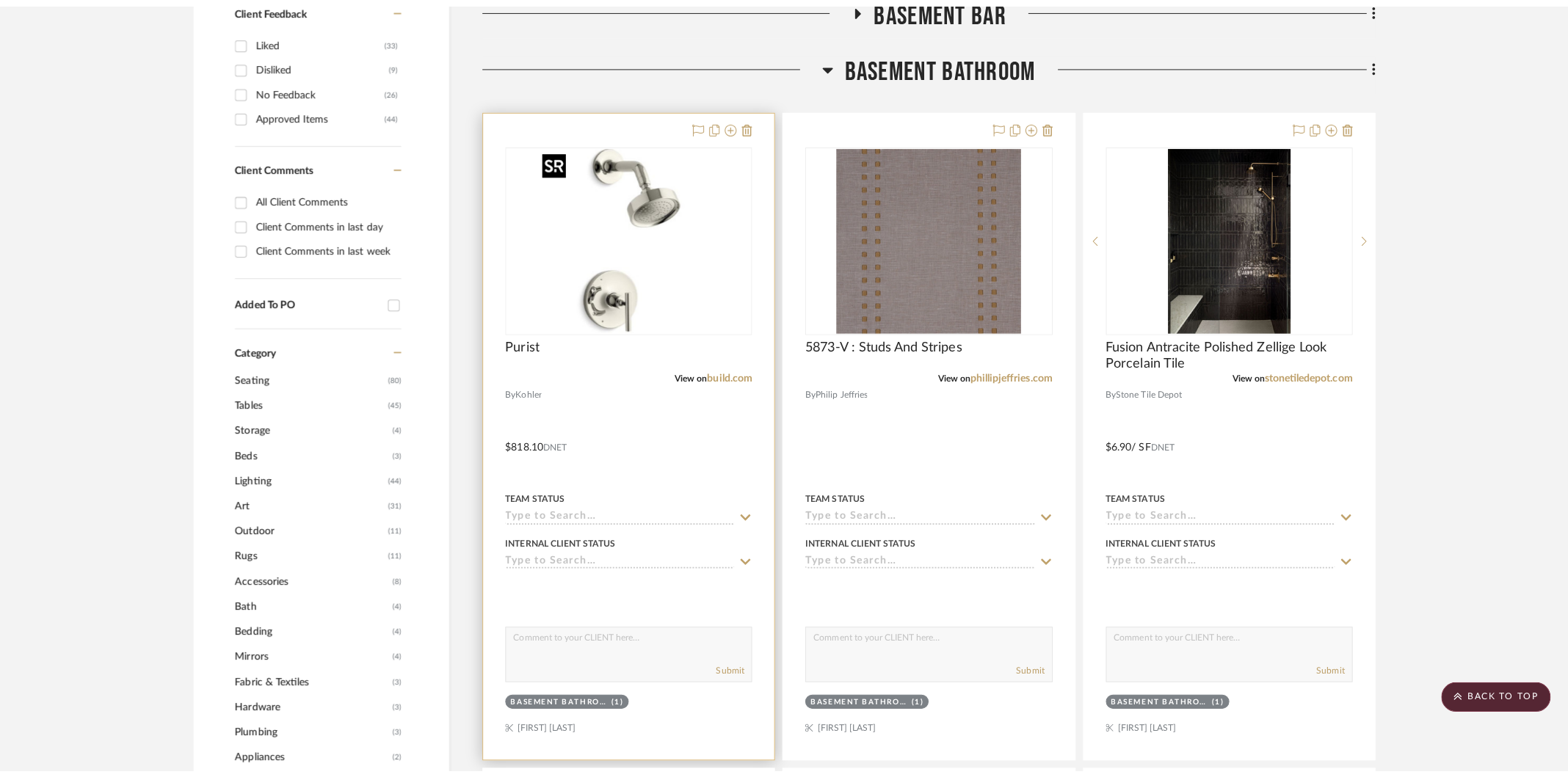 scroll, scrollTop: 0, scrollLeft: 0, axis: both 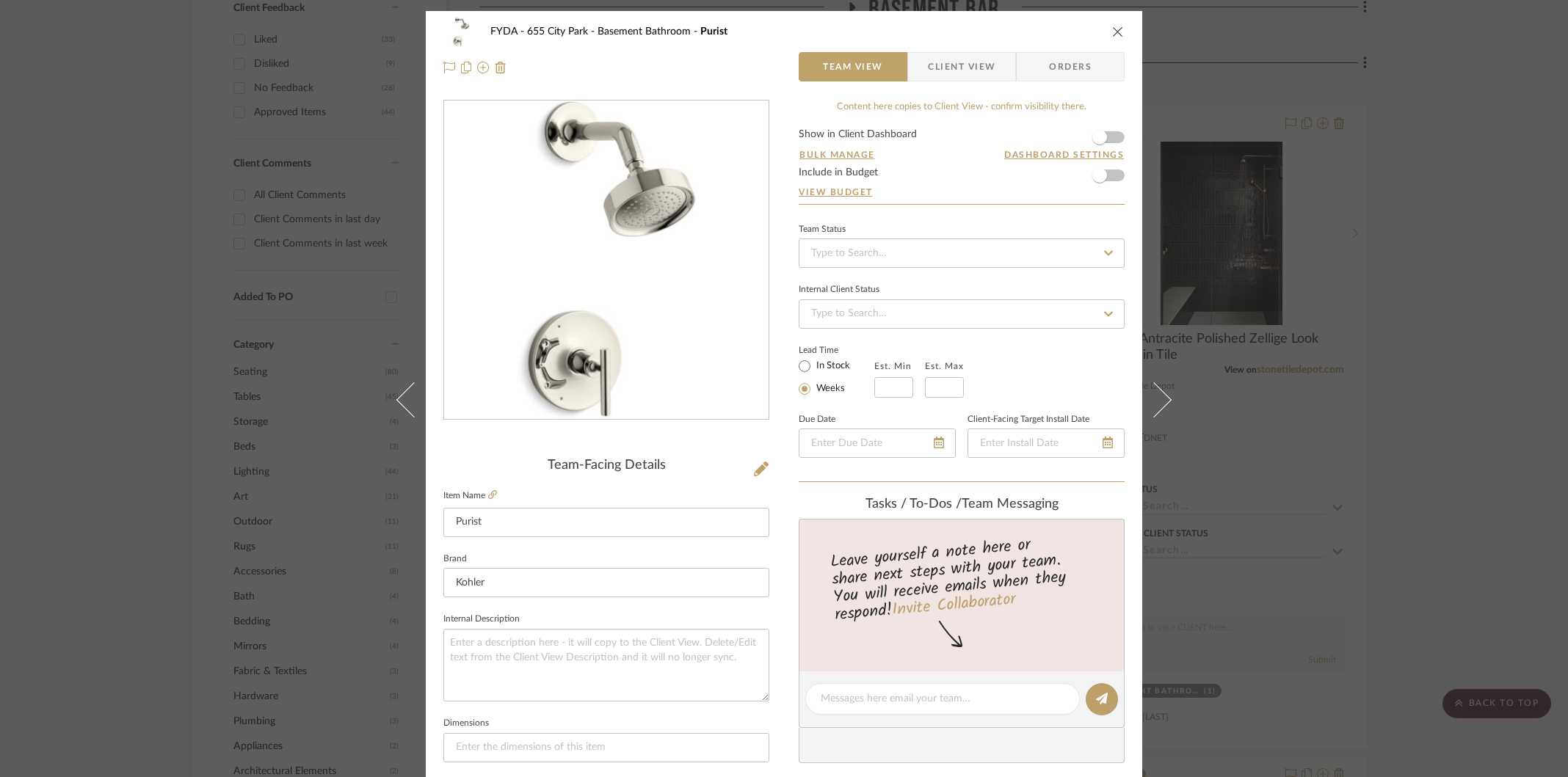 click on "Show in Client Dashboard  Bulk Manage Dashboard Settings  Include in Budget   View Budget" at bounding box center (962, 167) 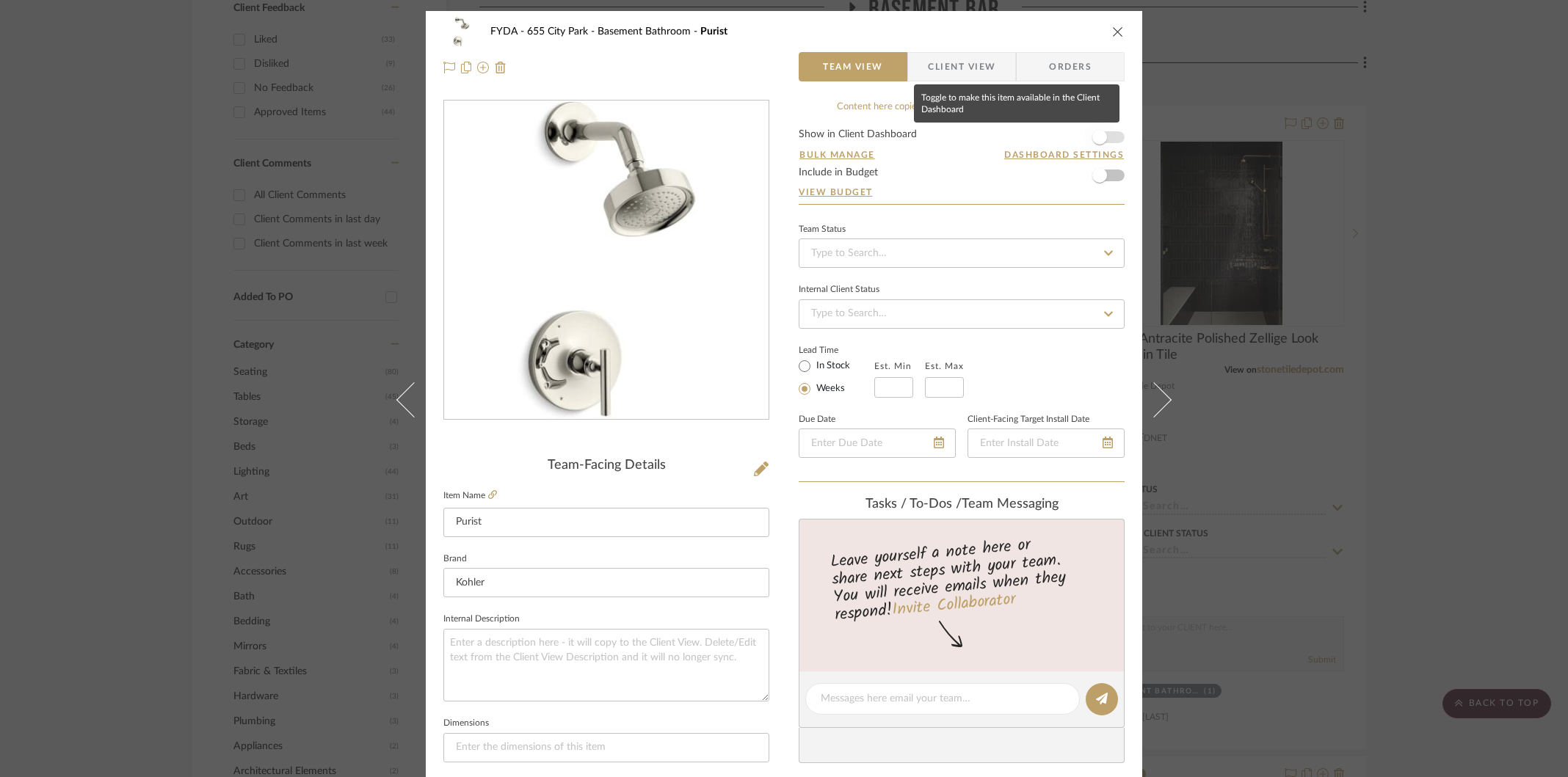 click at bounding box center (1100, 137) 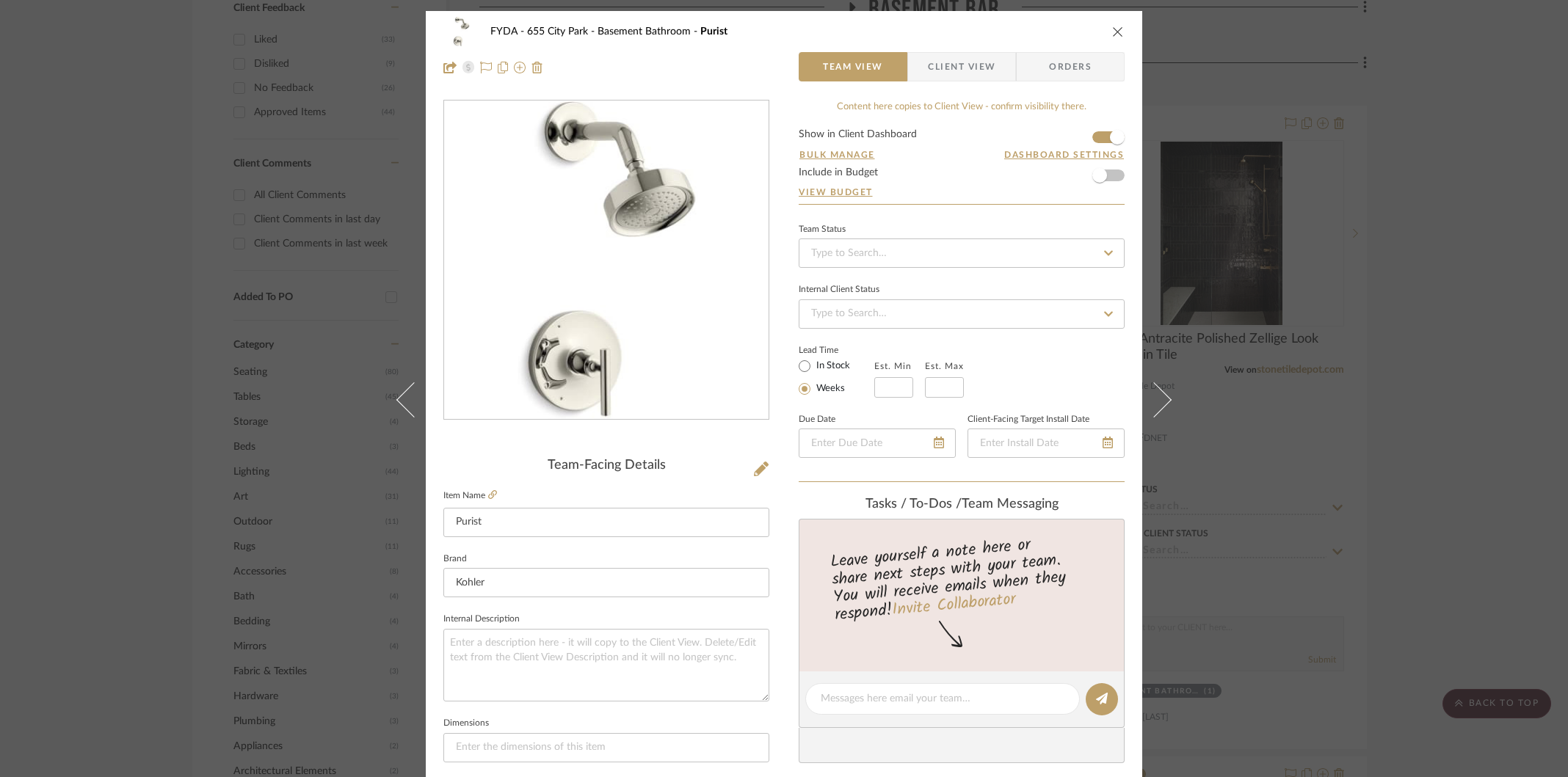type 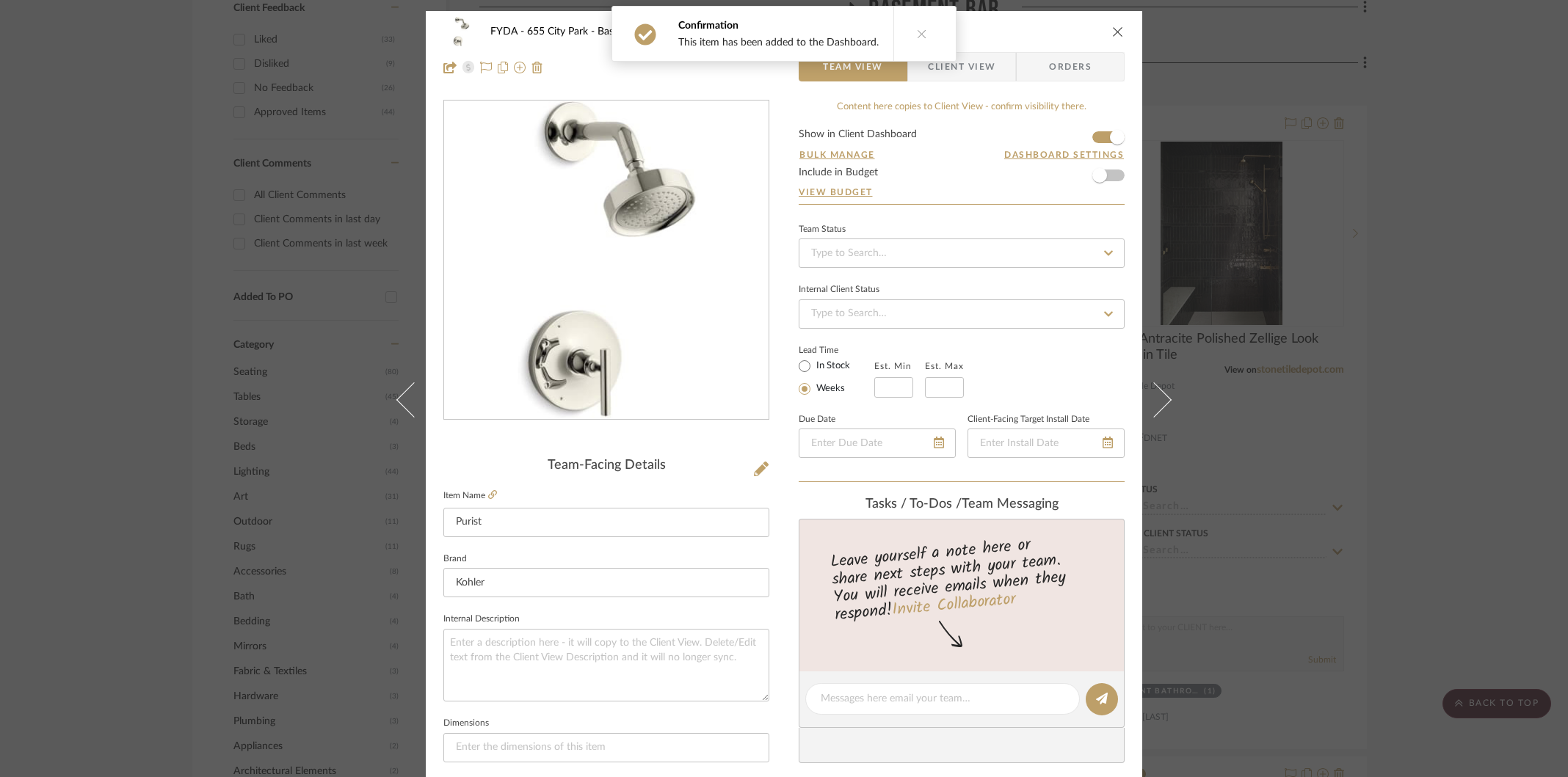 click at bounding box center [1118, 32] 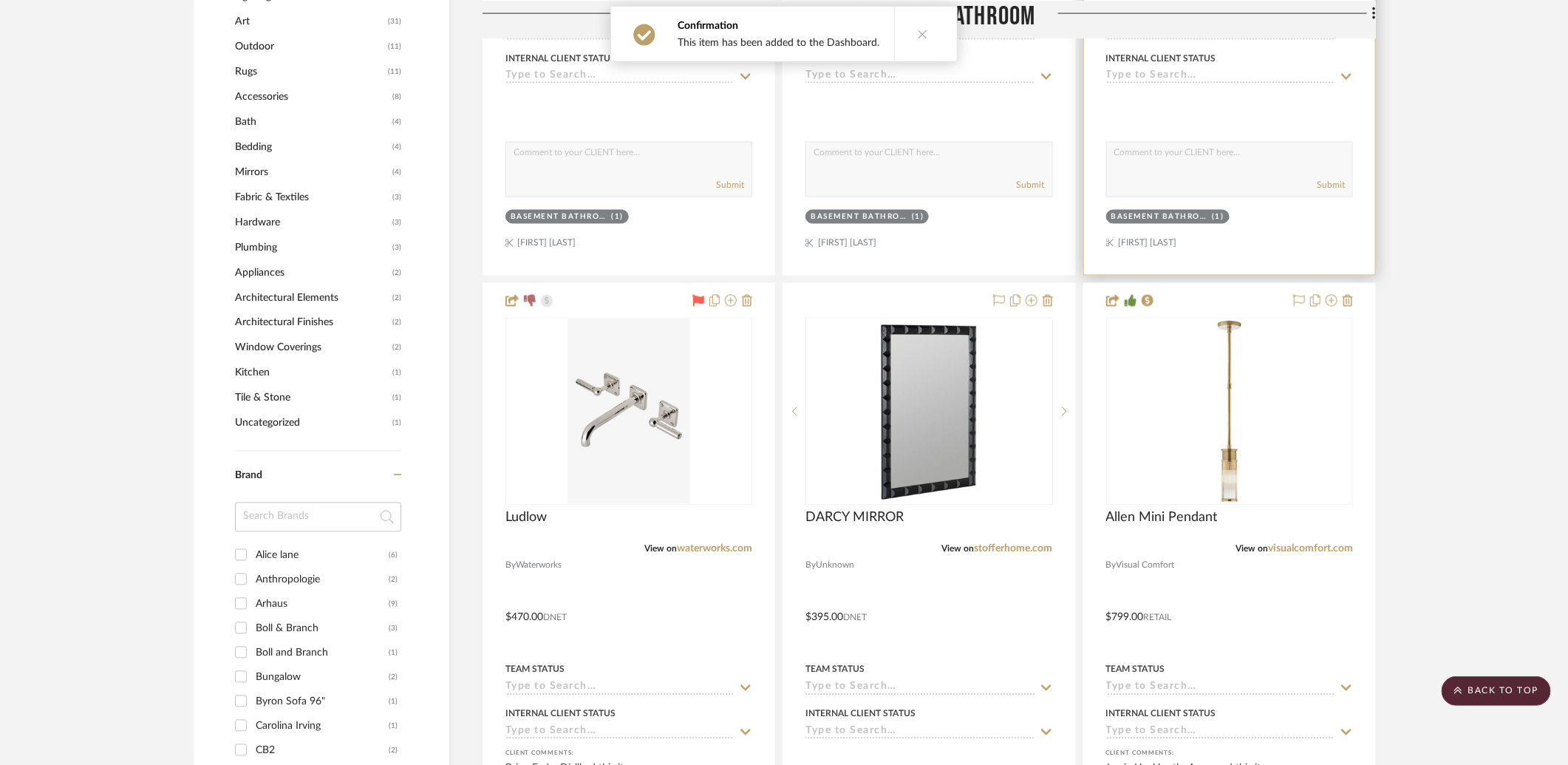 scroll, scrollTop: 1509, scrollLeft: 0, axis: vertical 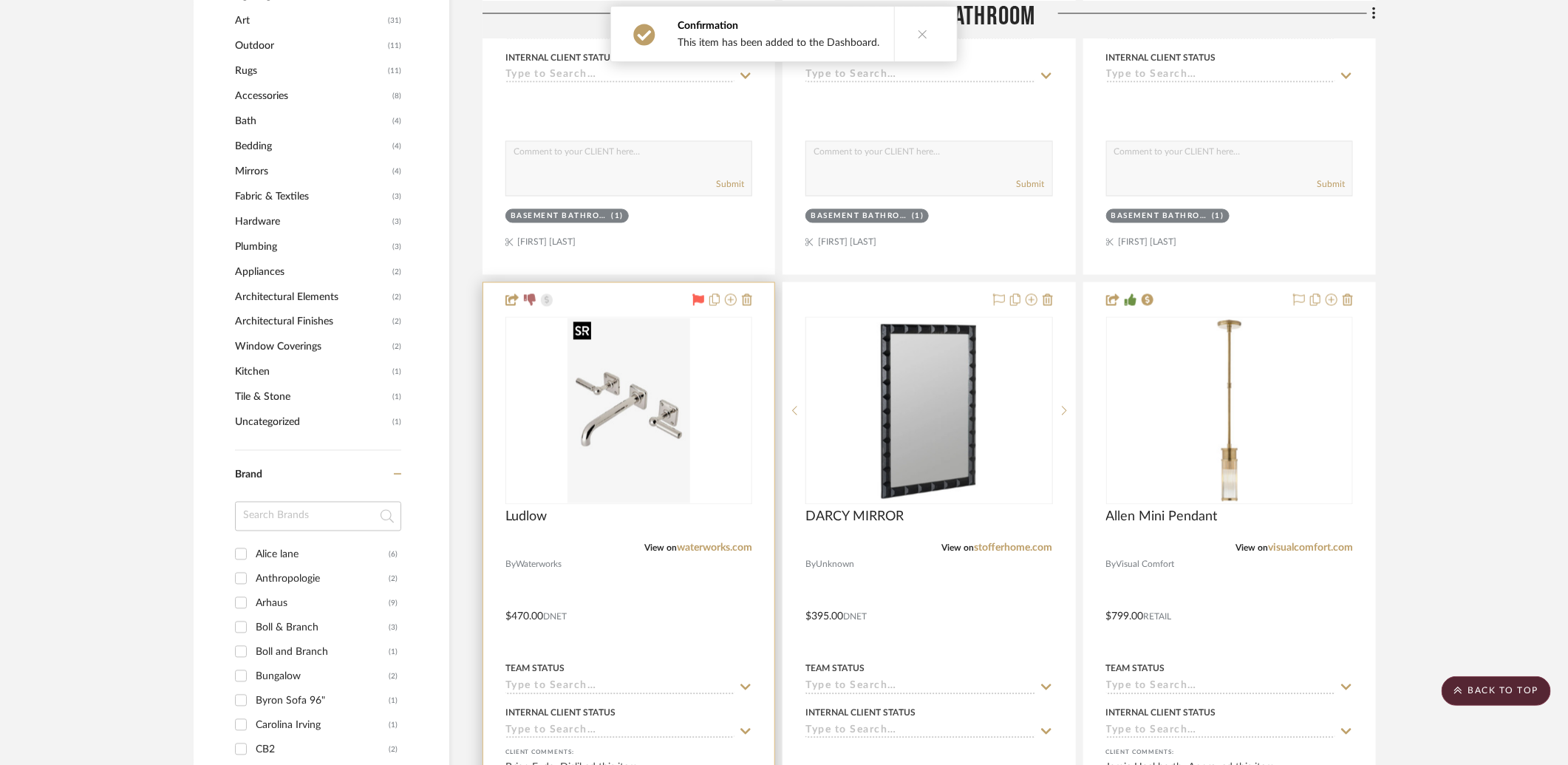 click at bounding box center (0, 0) 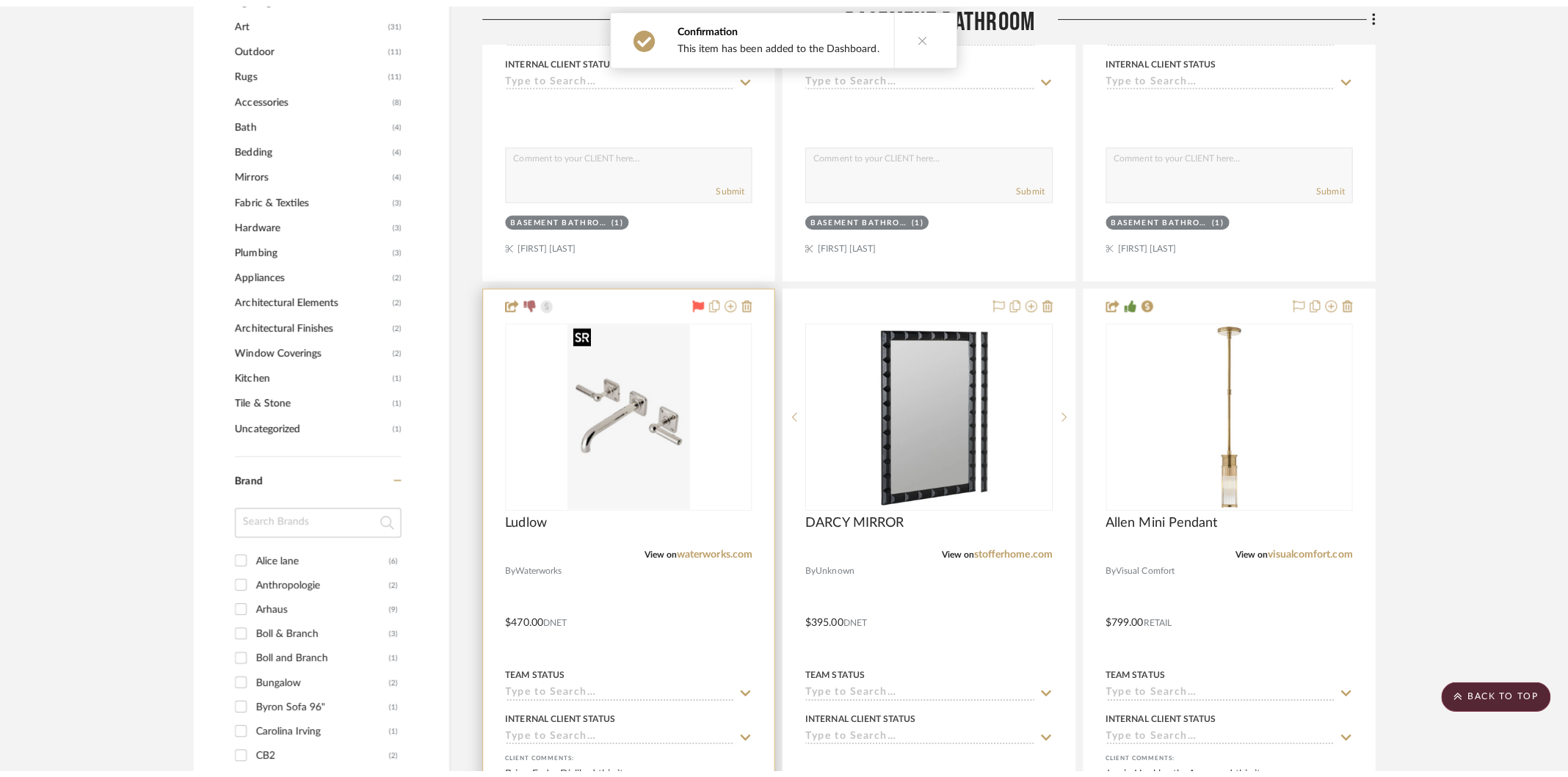 scroll, scrollTop: 0, scrollLeft: 0, axis: both 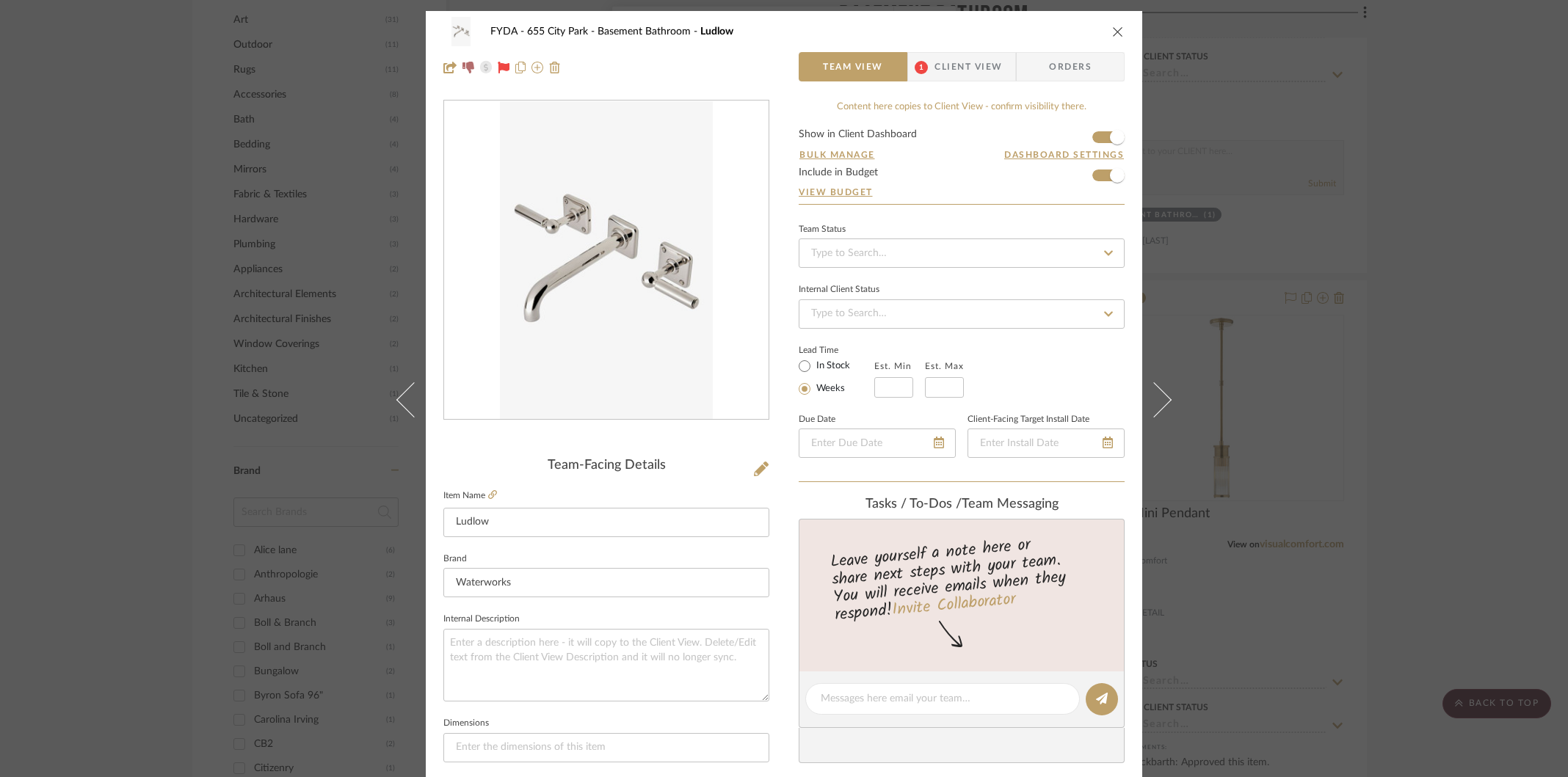 click on "Client View" at bounding box center [968, 67] 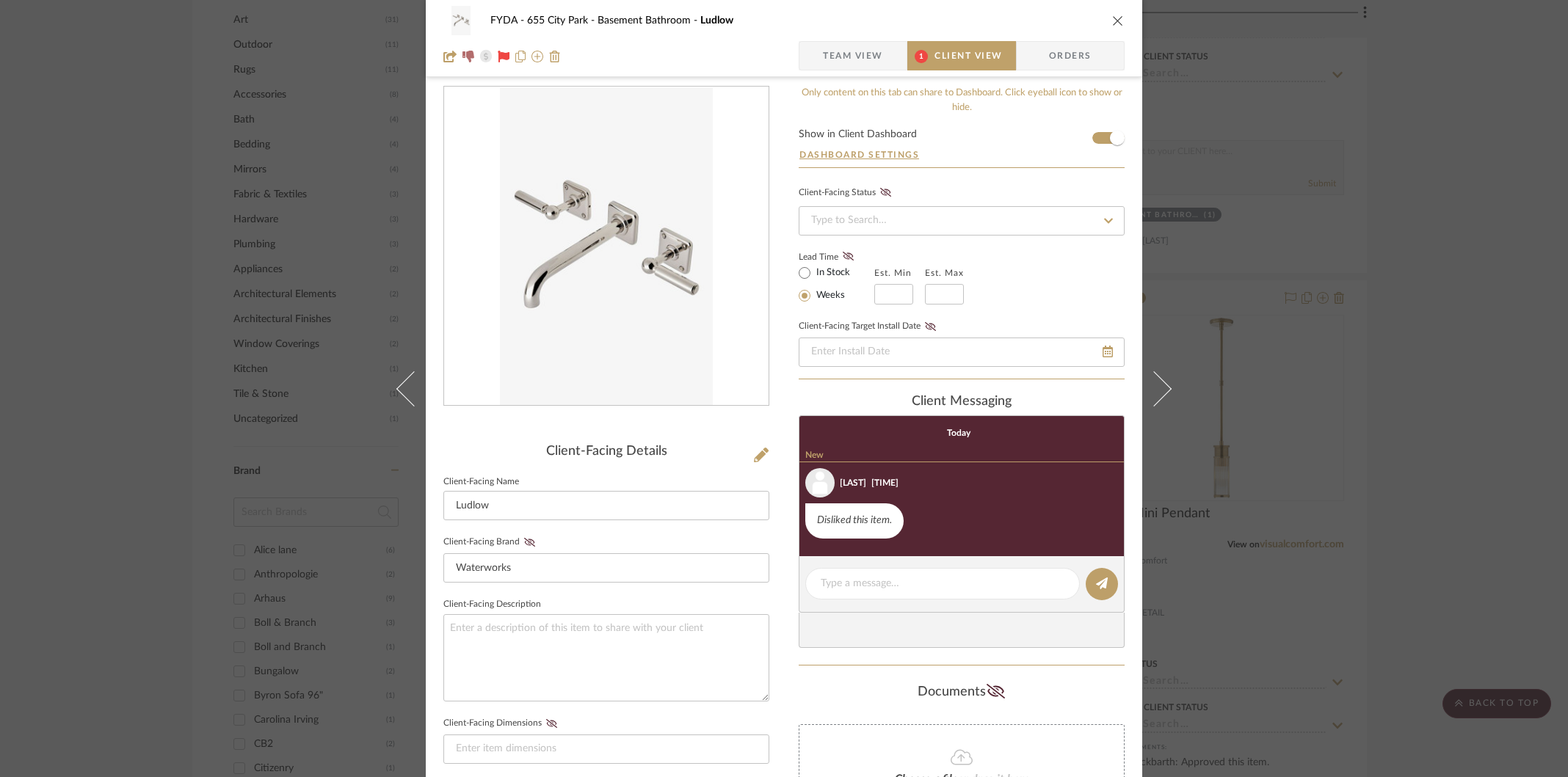scroll, scrollTop: 209, scrollLeft: 0, axis: vertical 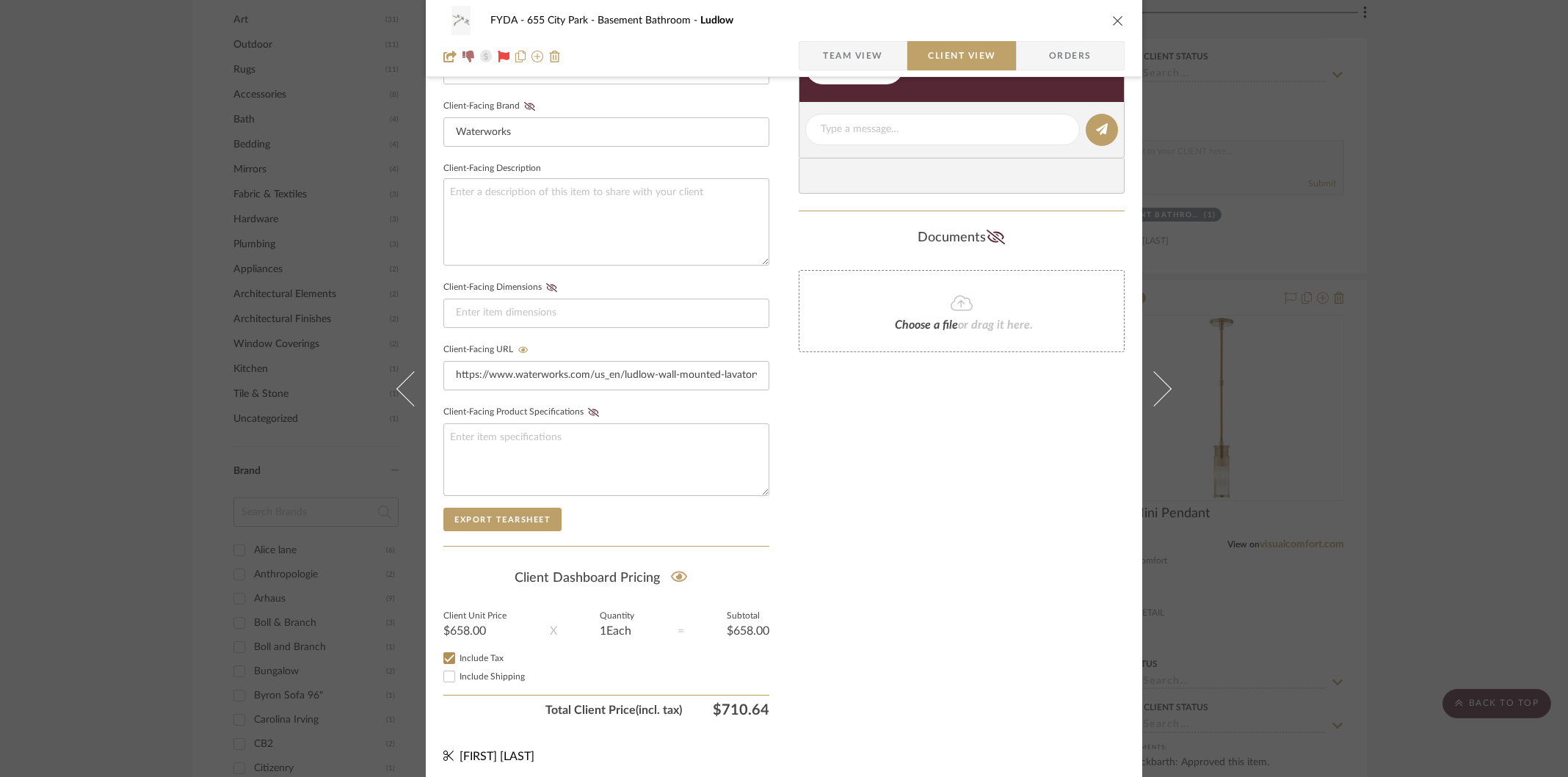 click at bounding box center (1118, 21) 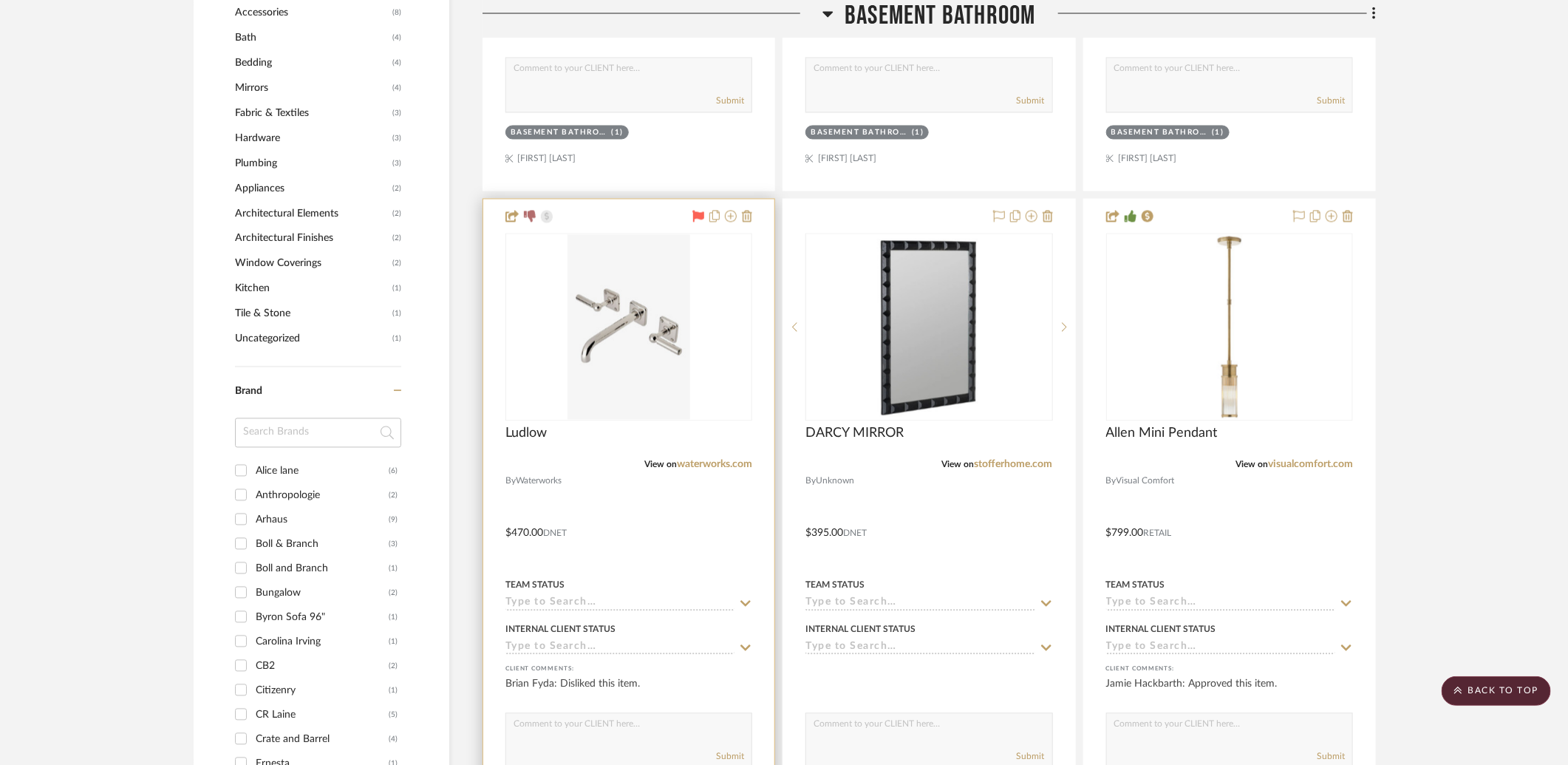 scroll, scrollTop: 1605, scrollLeft: 0, axis: vertical 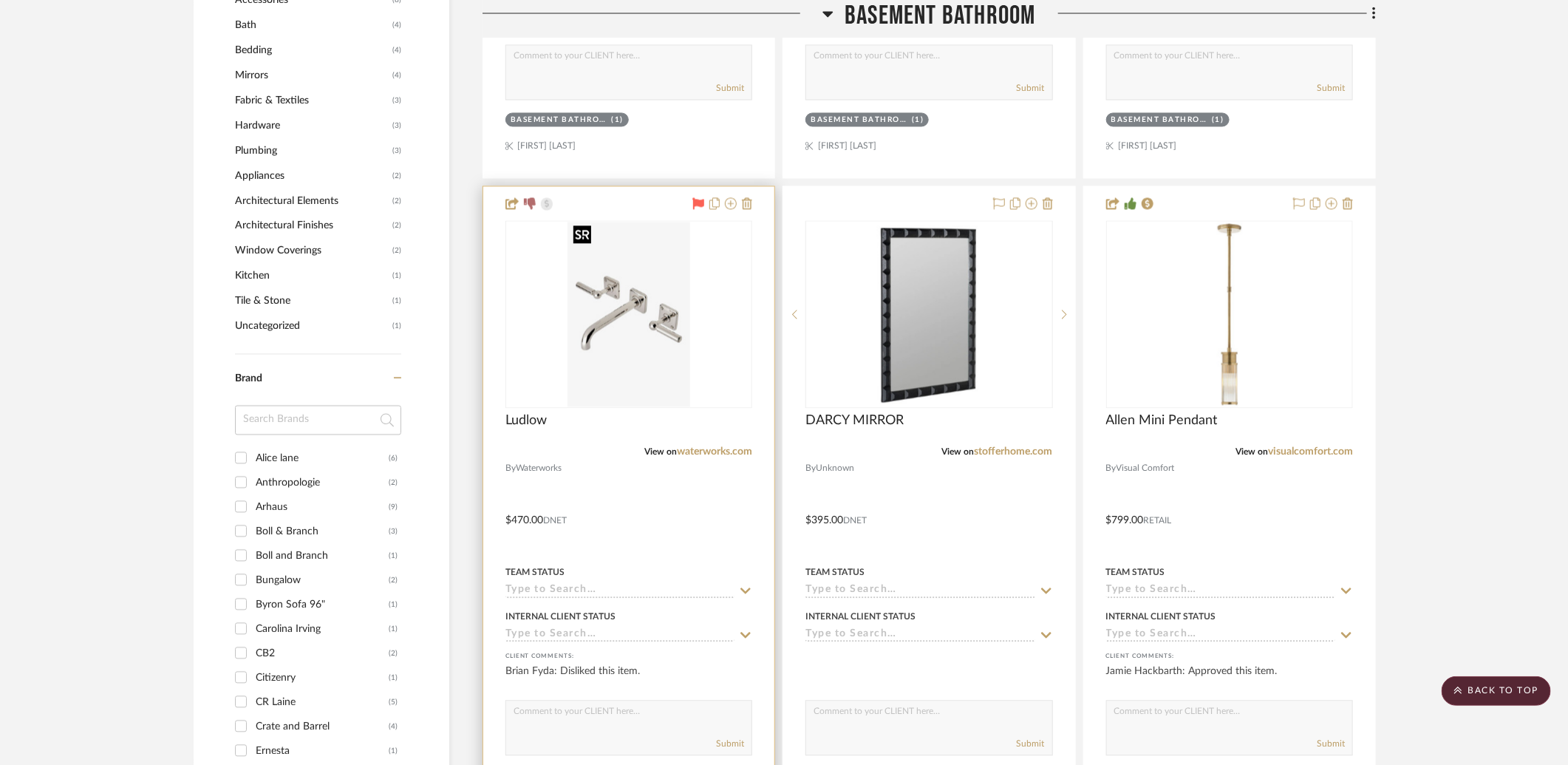 click at bounding box center [629, 314] 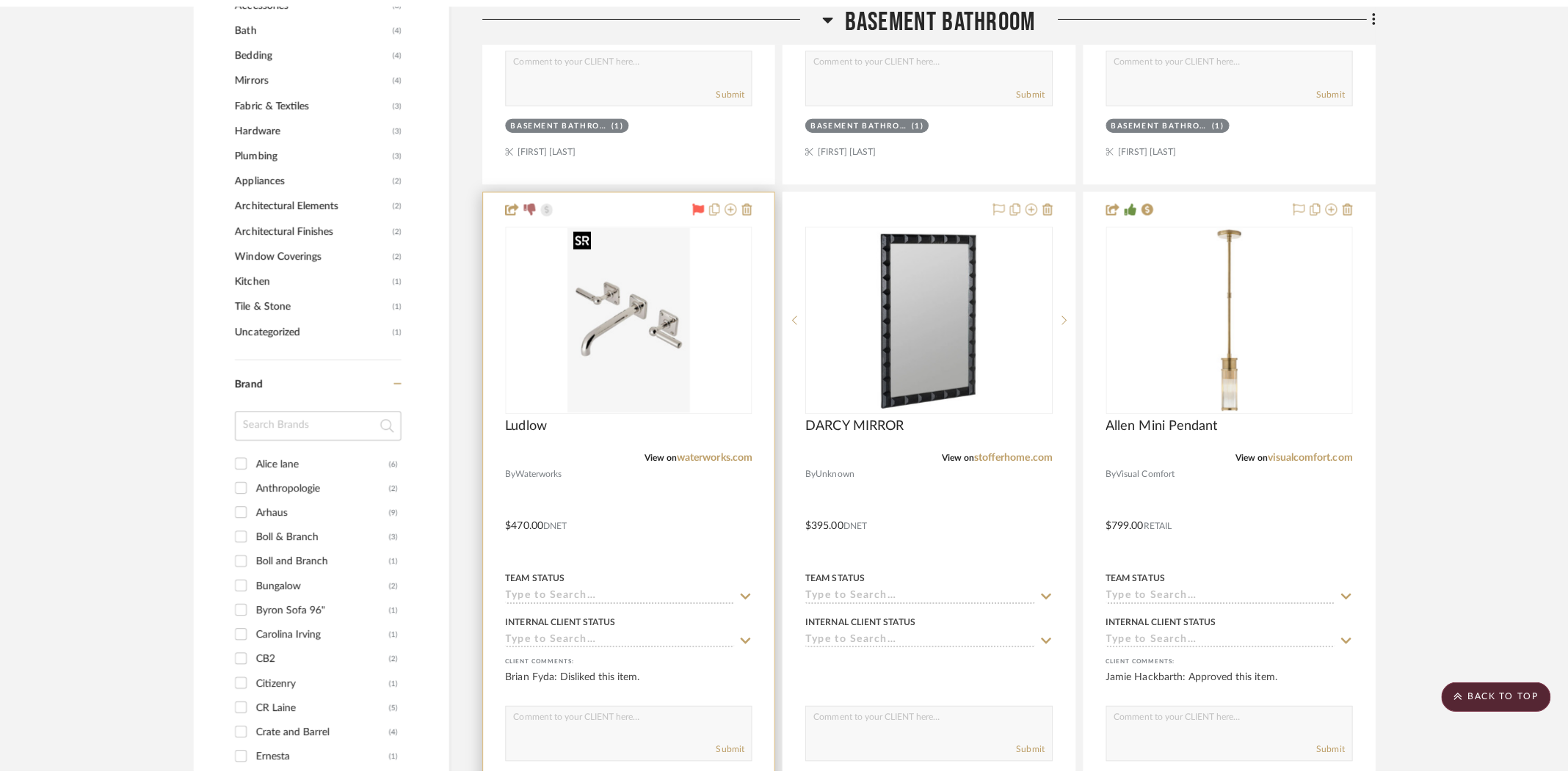scroll, scrollTop: 0, scrollLeft: 0, axis: both 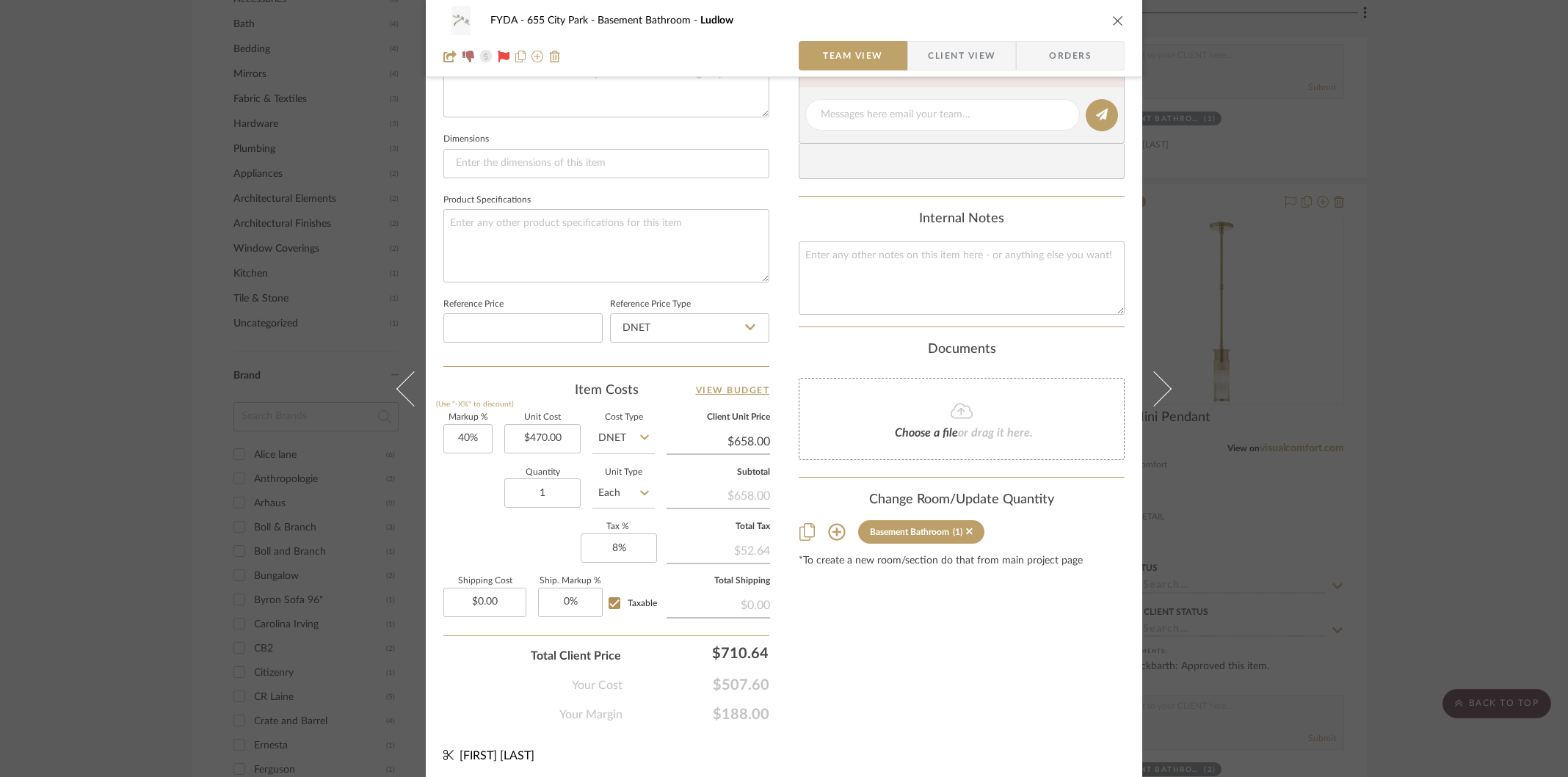 click at bounding box center (1118, 21) 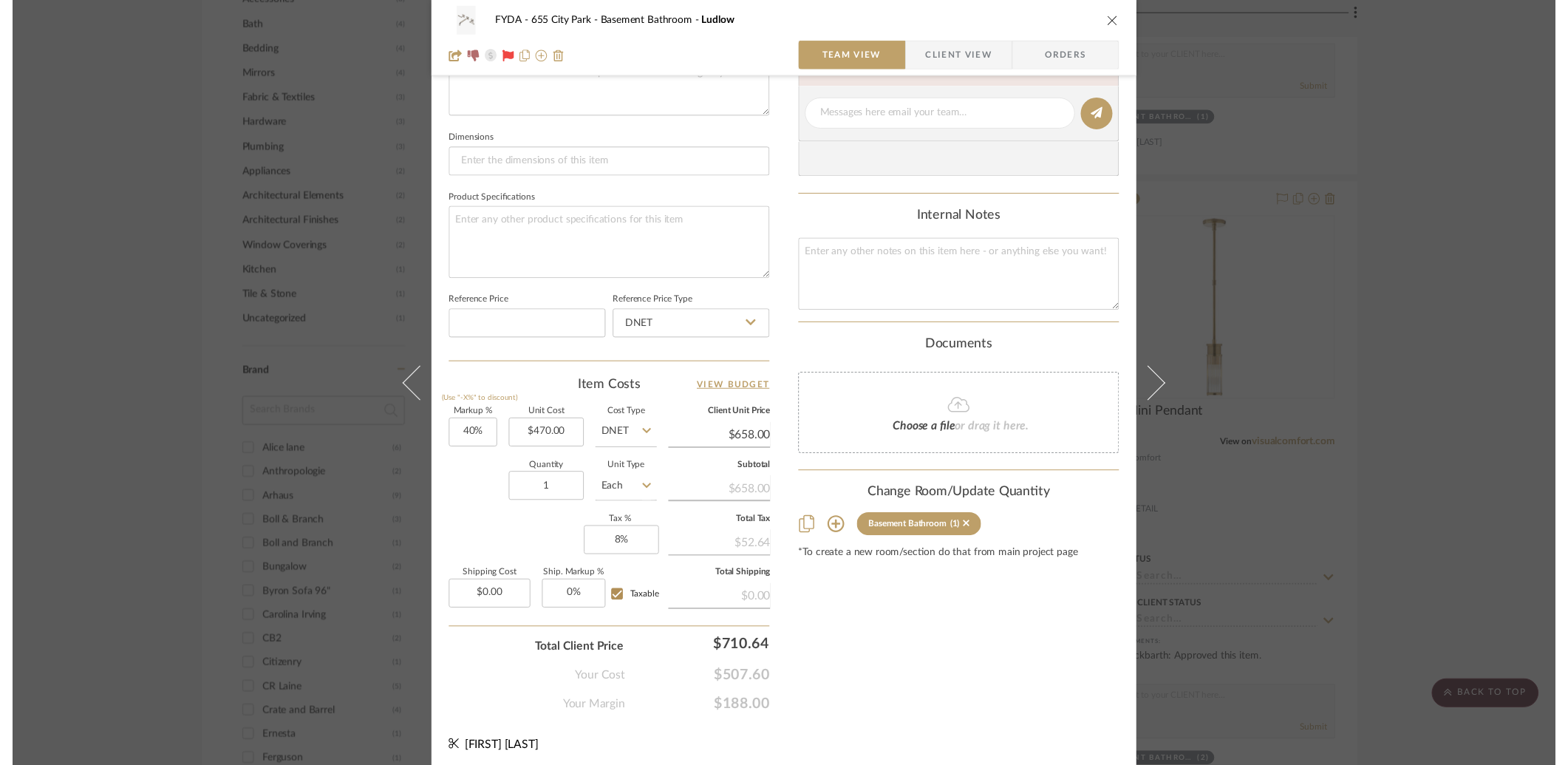 scroll, scrollTop: 1605, scrollLeft: 0, axis: vertical 